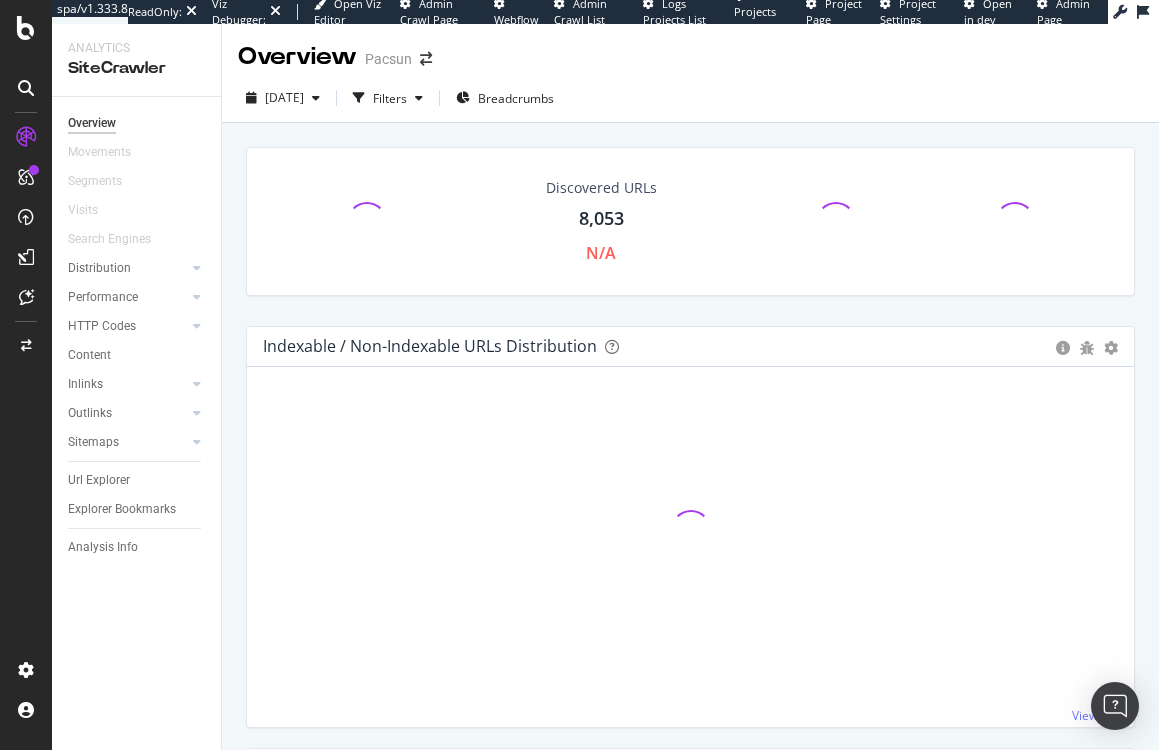 scroll, scrollTop: 0, scrollLeft: 0, axis: both 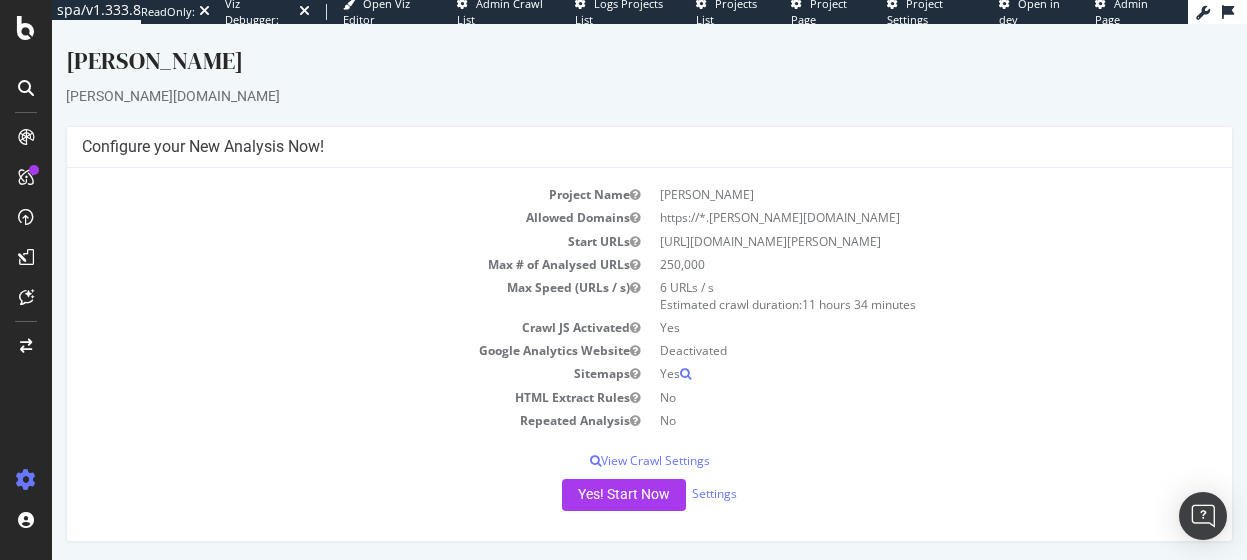 drag, startPoint x: 191, startPoint y: 264, endPoint x: 322, endPoint y: 133, distance: 185.26198 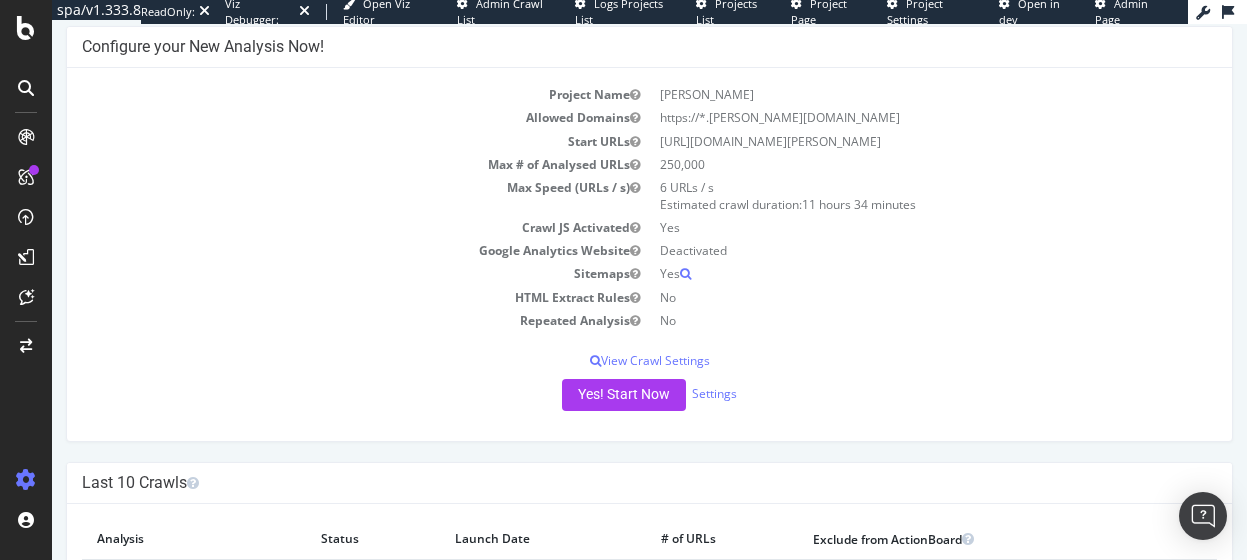 scroll, scrollTop: 0, scrollLeft: 0, axis: both 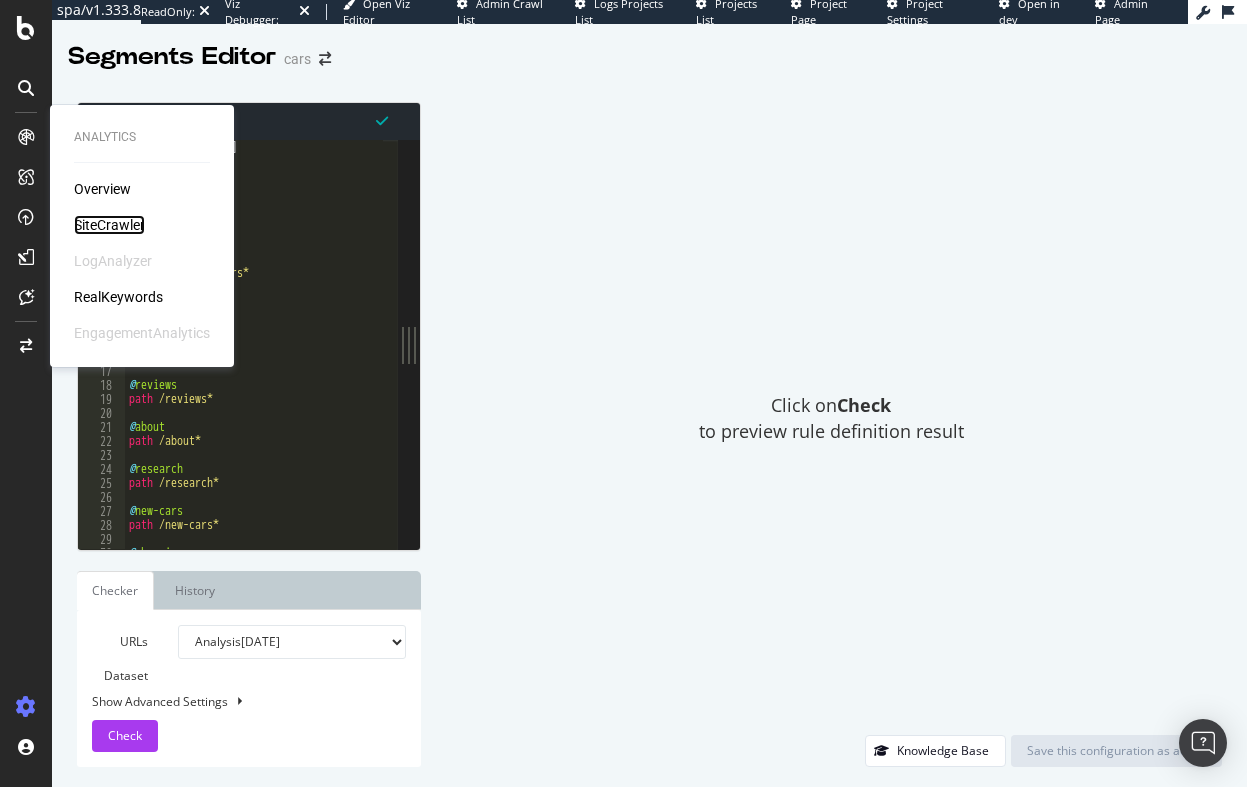 drag, startPoint x: 90, startPoint y: 224, endPoint x: 180, endPoint y: 187, distance: 97.308784 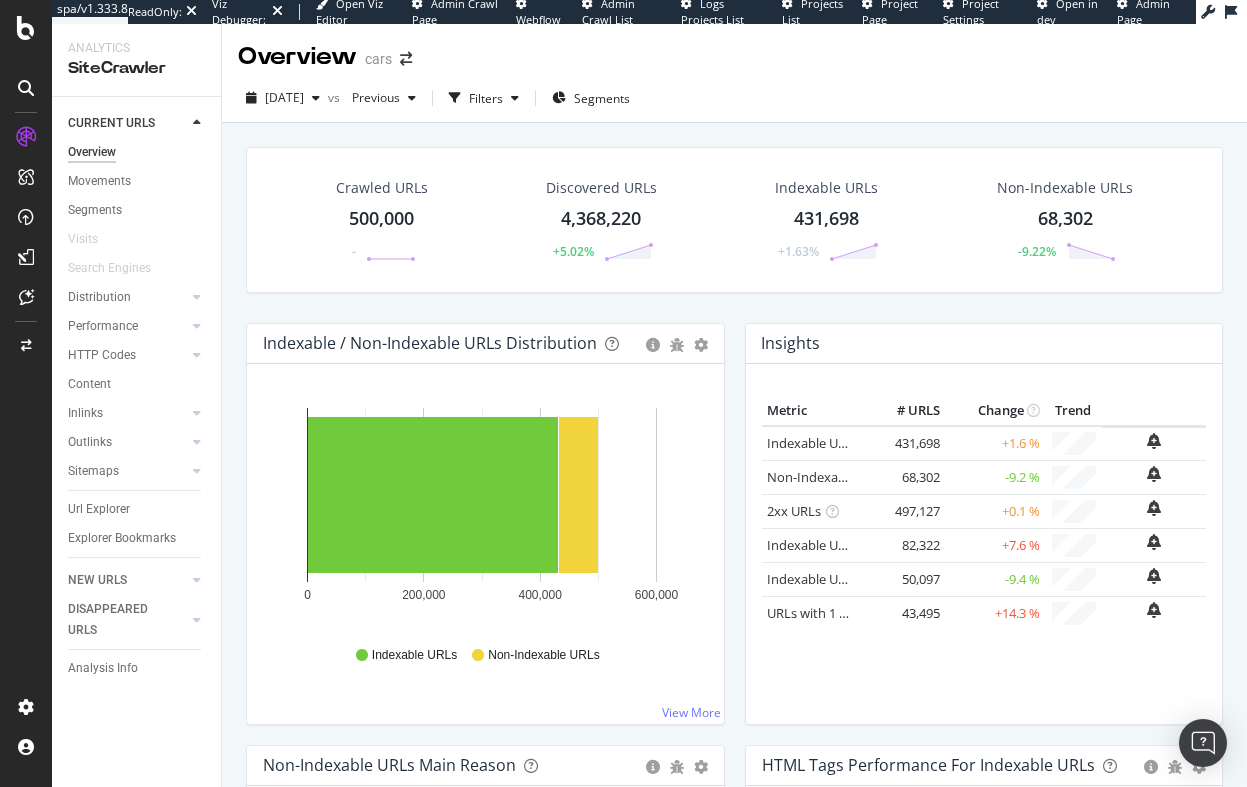 scroll, scrollTop: 0, scrollLeft: 0, axis: both 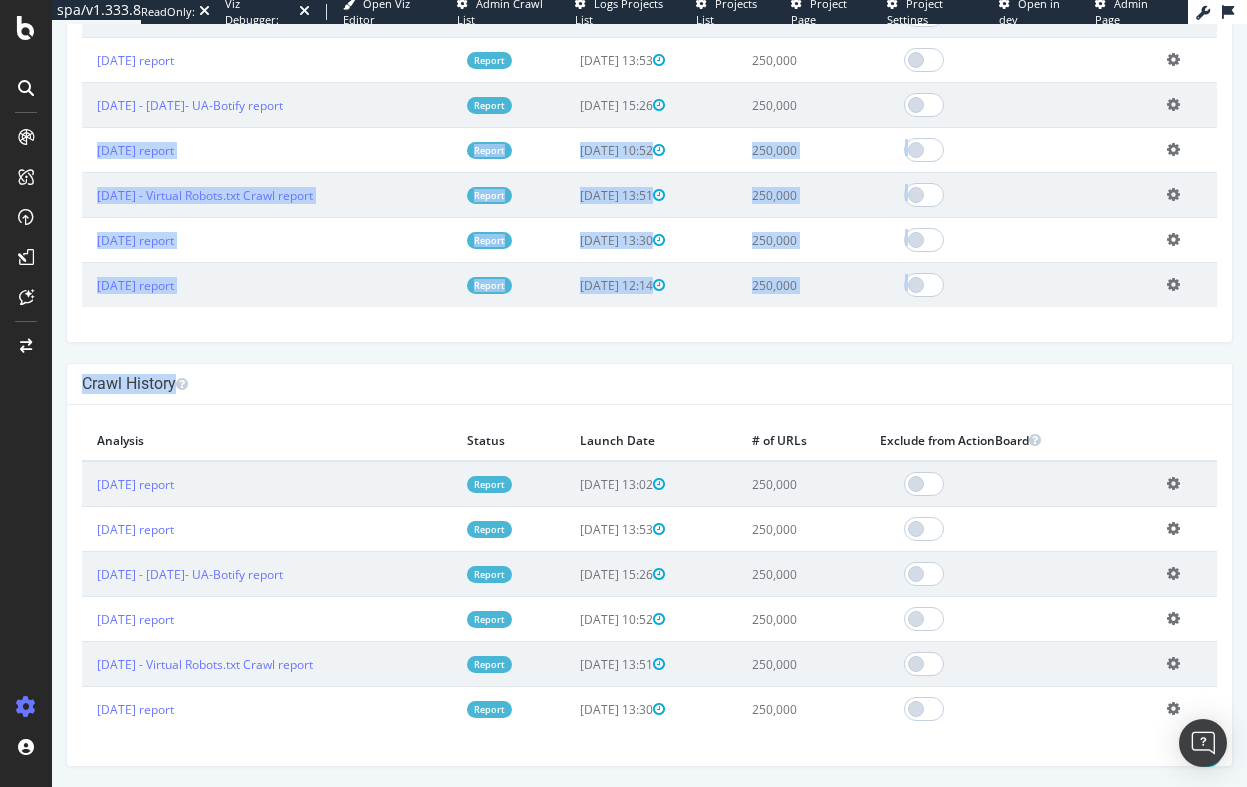 drag, startPoint x: 1095, startPoint y: 809, endPoint x: 1105, endPoint y: 876, distance: 67.74216 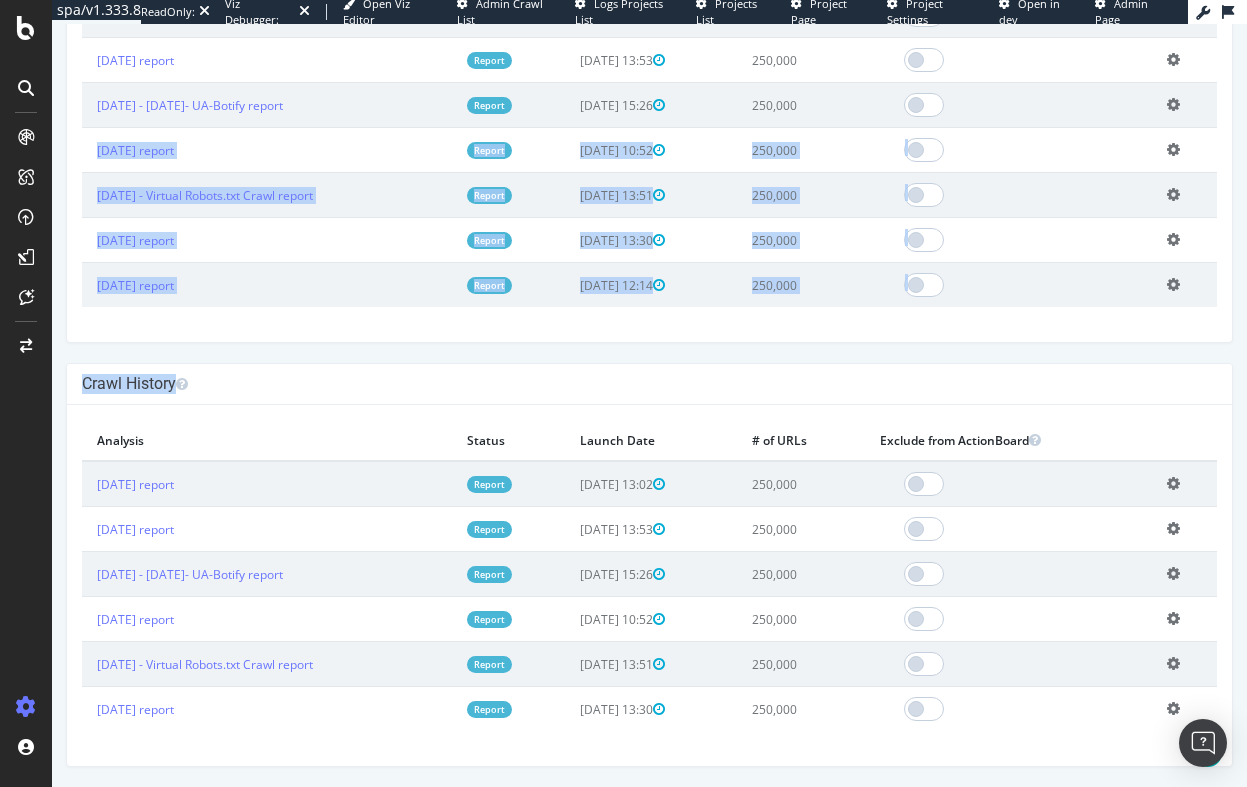 scroll, scrollTop: 293, scrollLeft: 0, axis: vertical 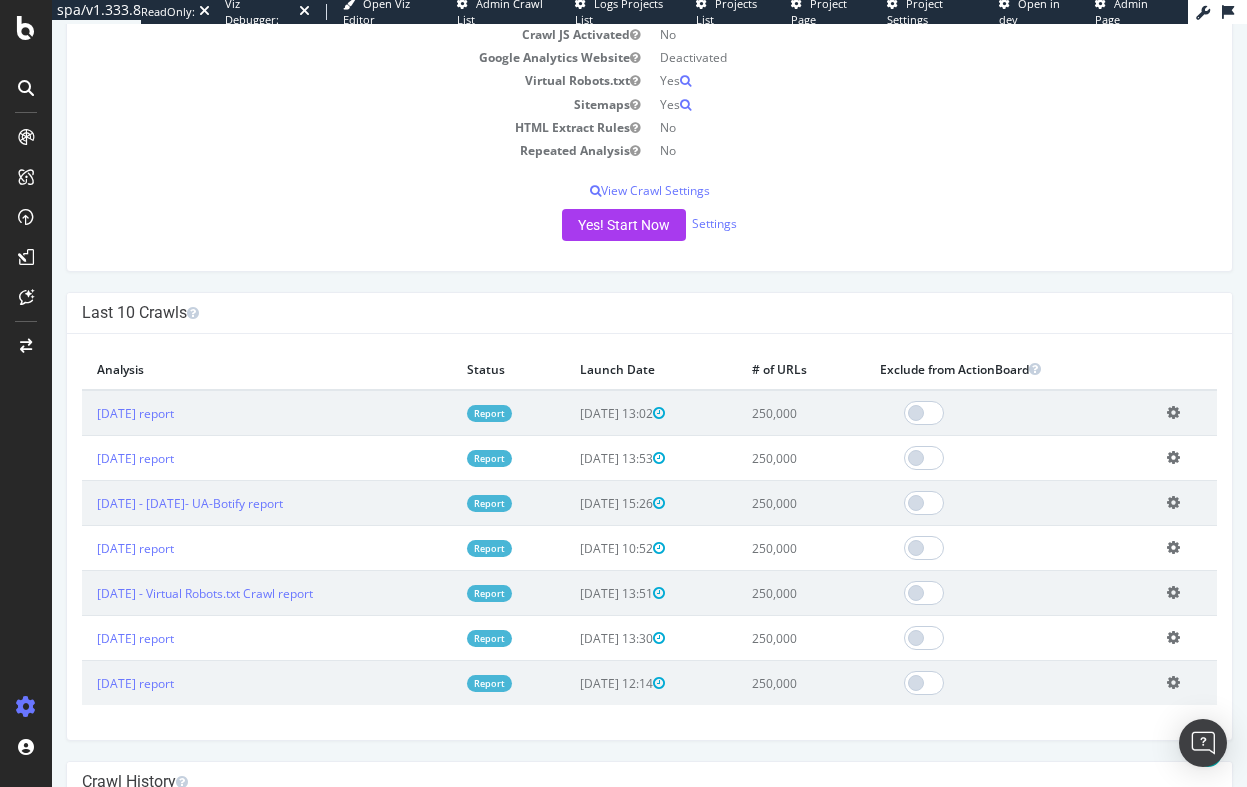 click on "2025 Feb. 18th
report" at bounding box center (267, 458) 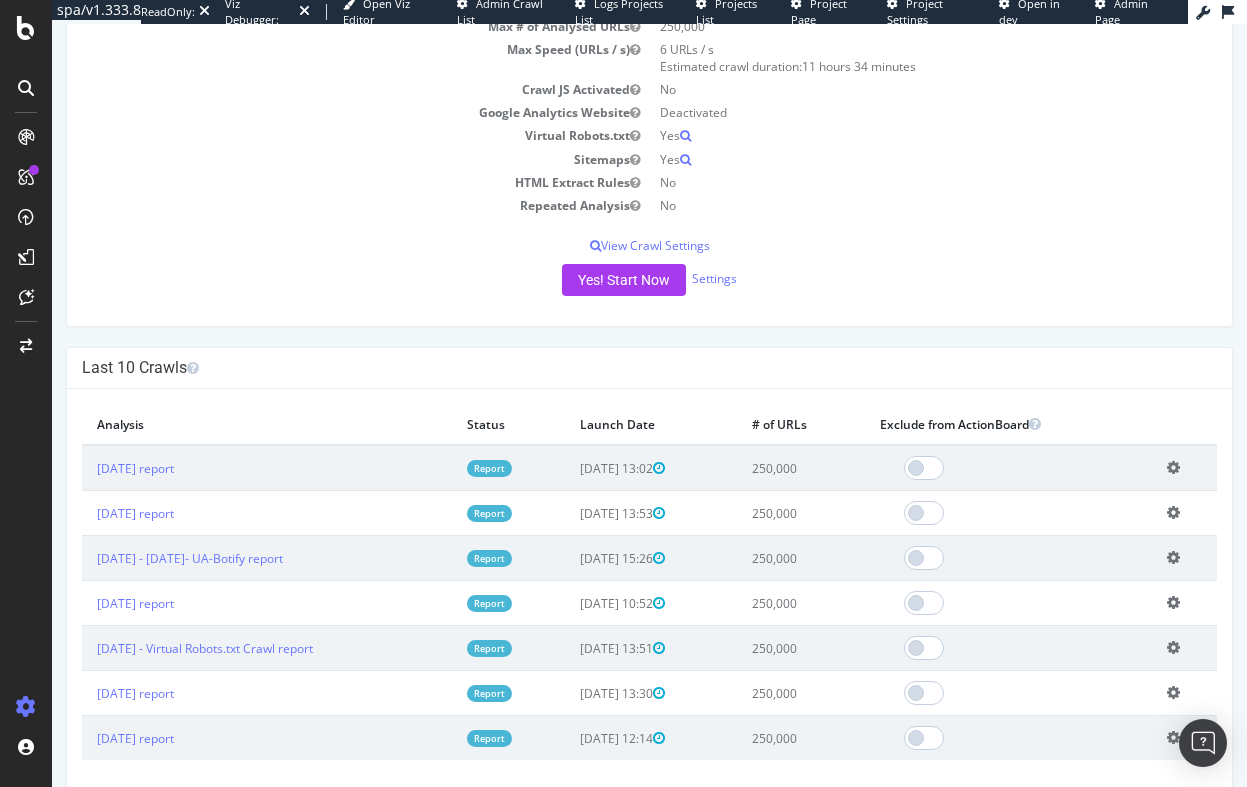 scroll, scrollTop: 93, scrollLeft: 0, axis: vertical 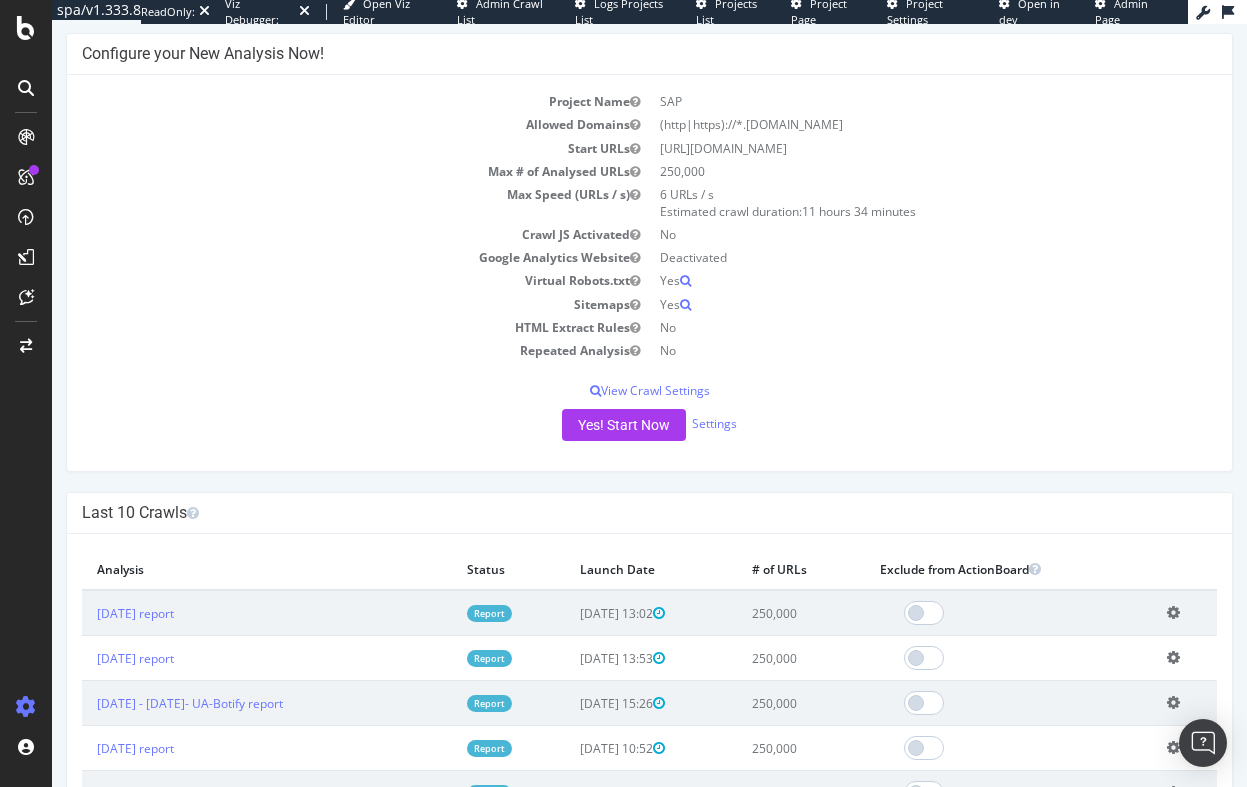 click at bounding box center (1173, 612) 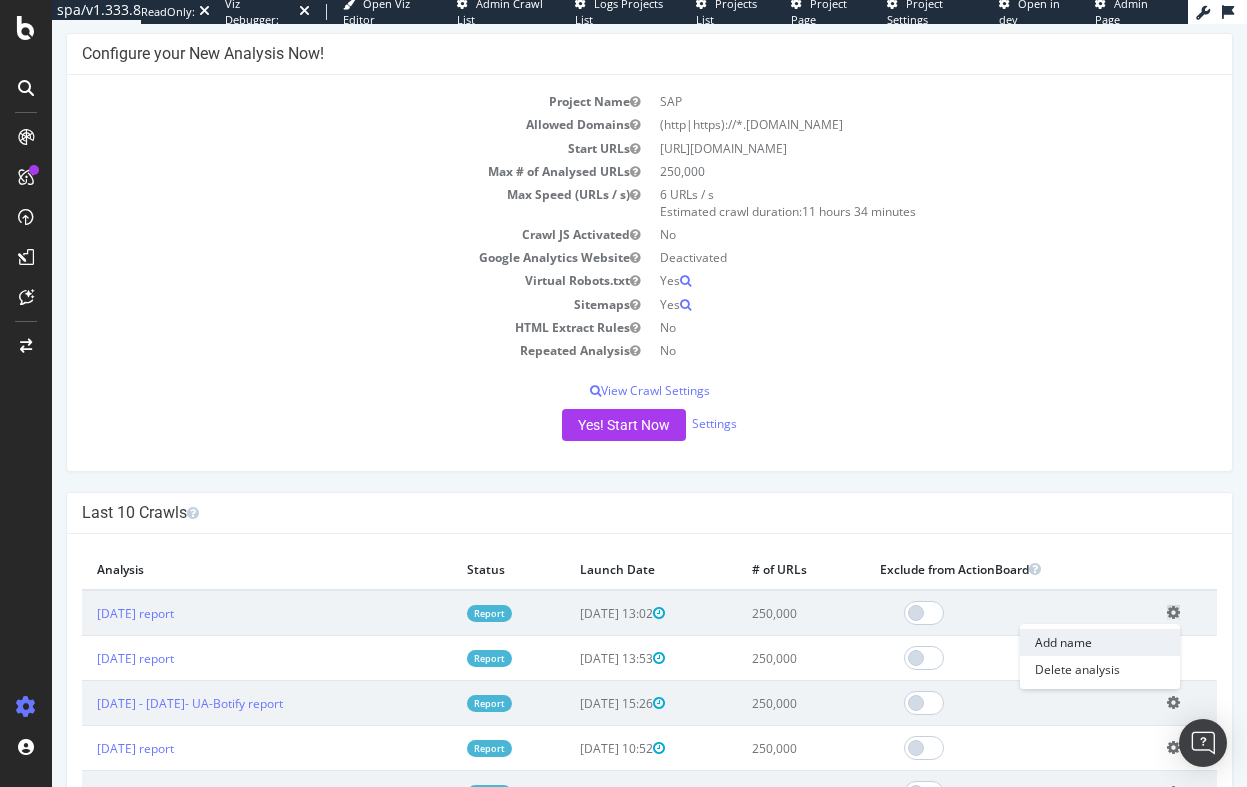 click on "Add name" at bounding box center [1100, 642] 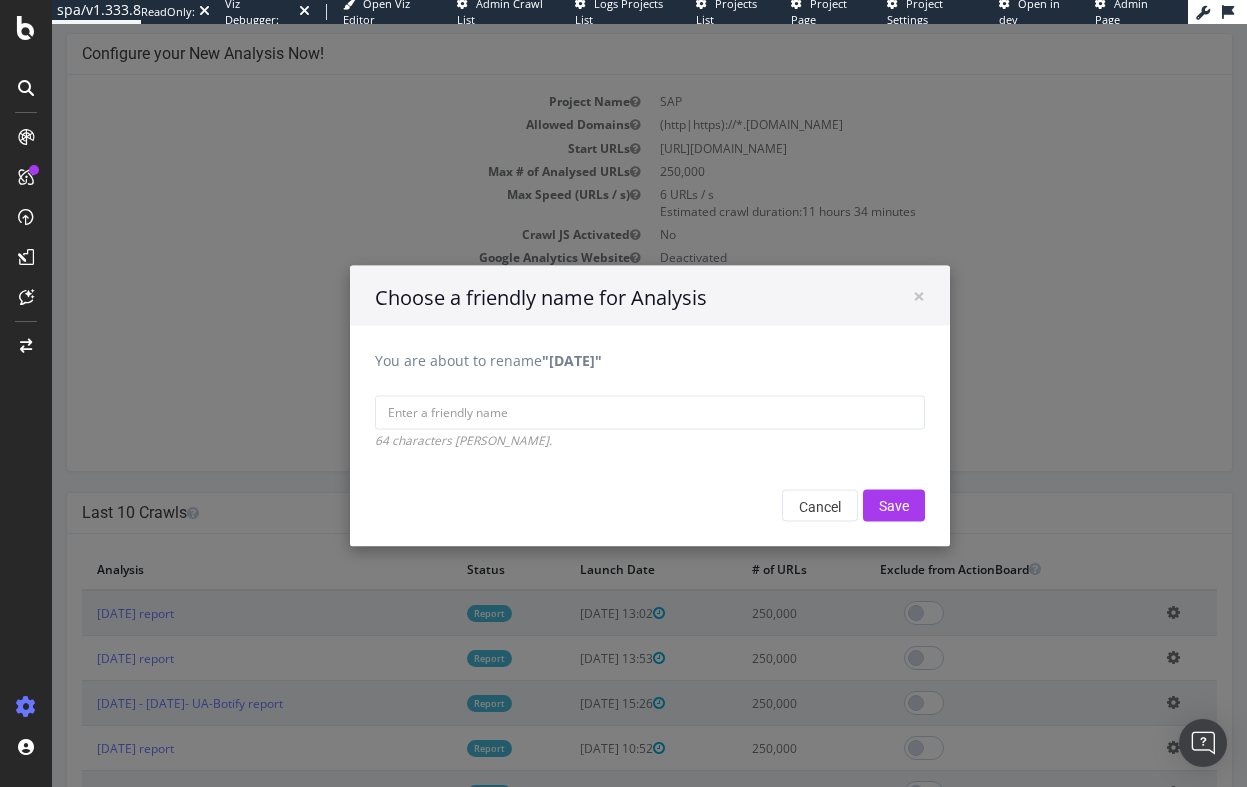 drag, startPoint x: 544, startPoint y: 361, endPoint x: 631, endPoint y: 365, distance: 87.0919 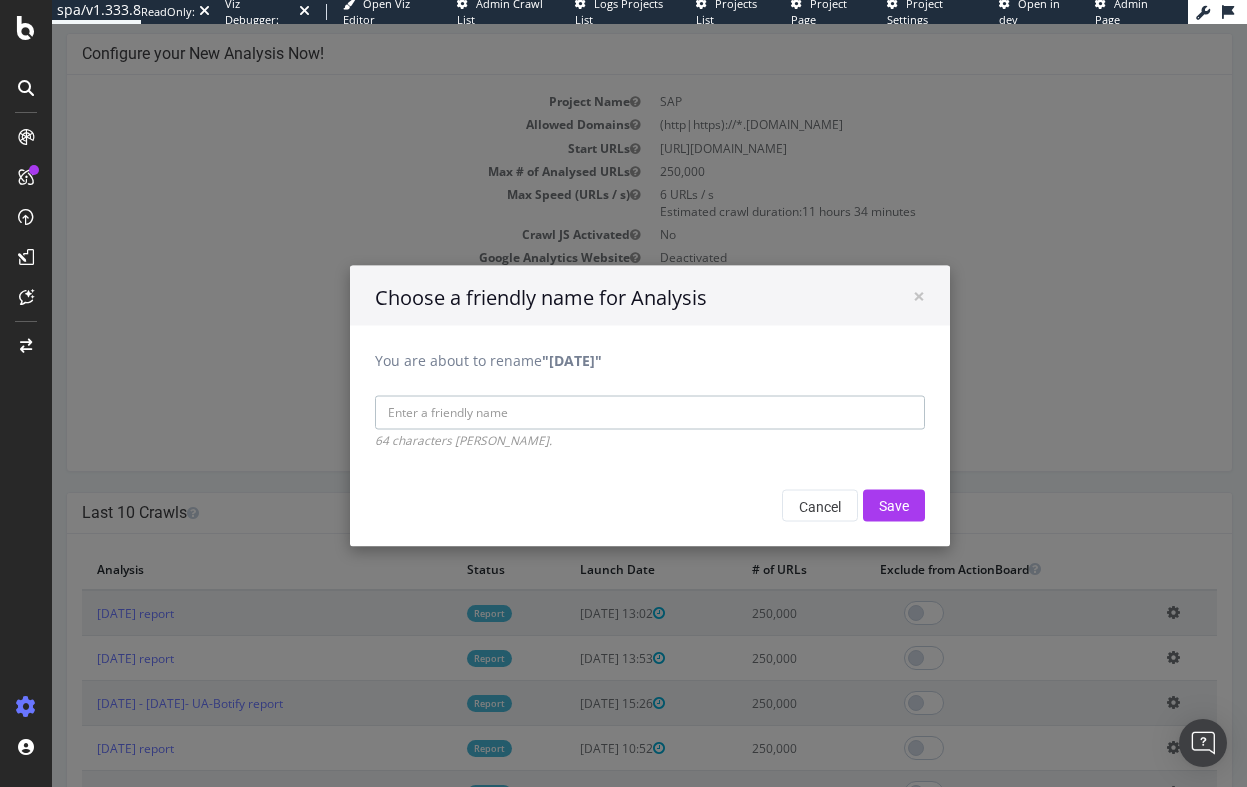 click on "You are about to rename
"2025 Jul. 14th"" at bounding box center [650, 412] 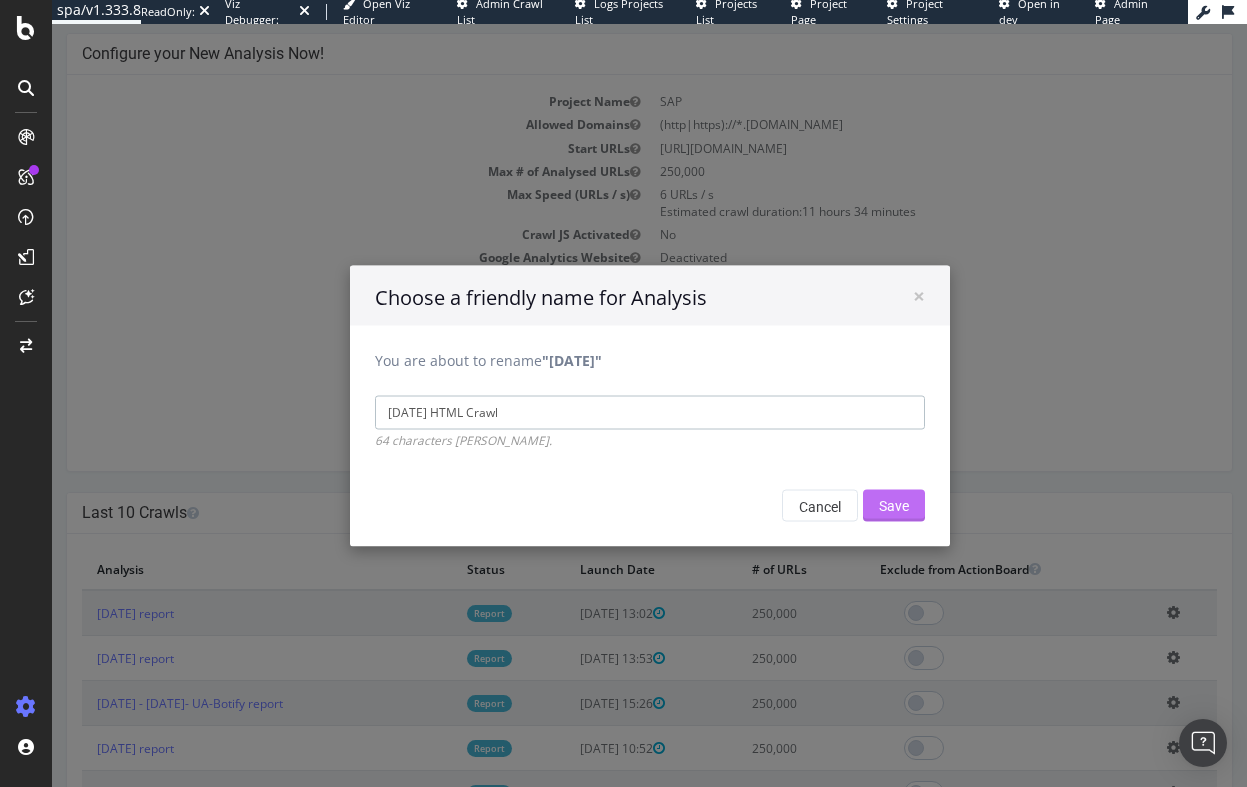 type on "2025 Jul. 14th HTML Crawl" 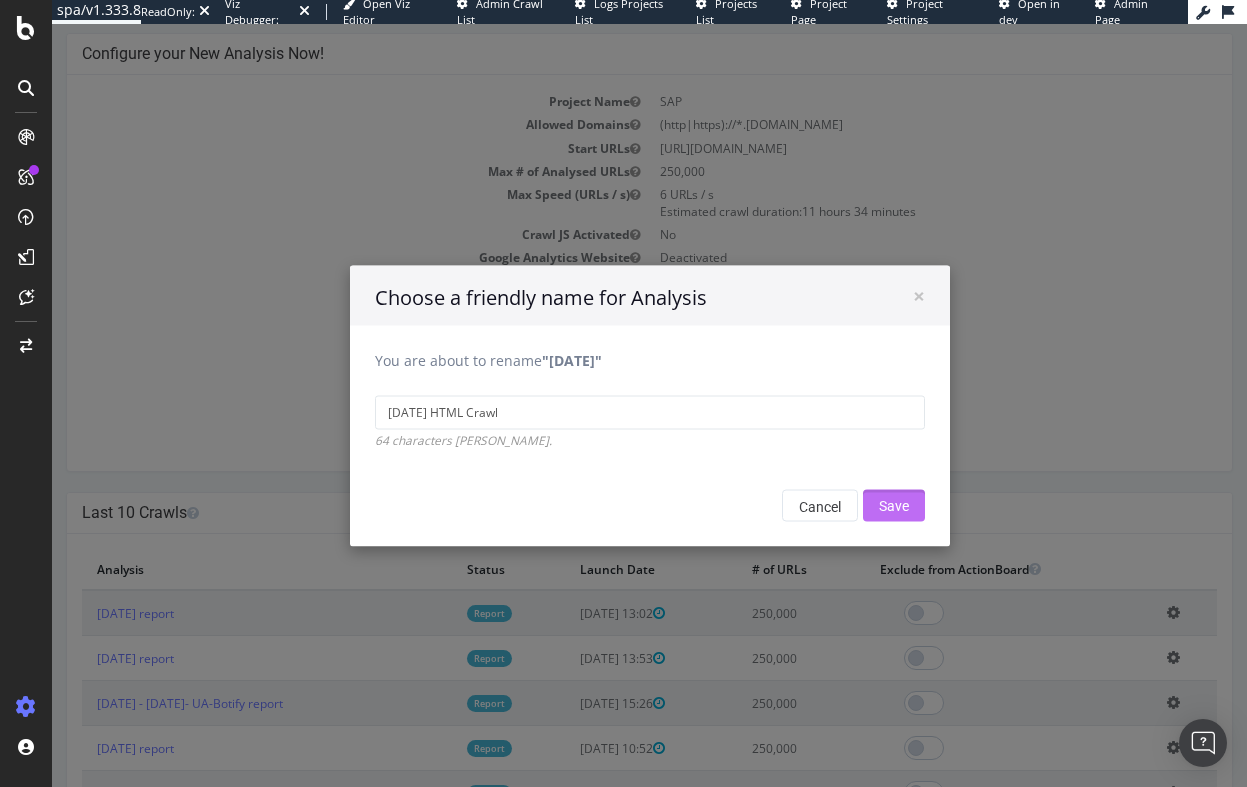 click on "Save" at bounding box center [894, 505] 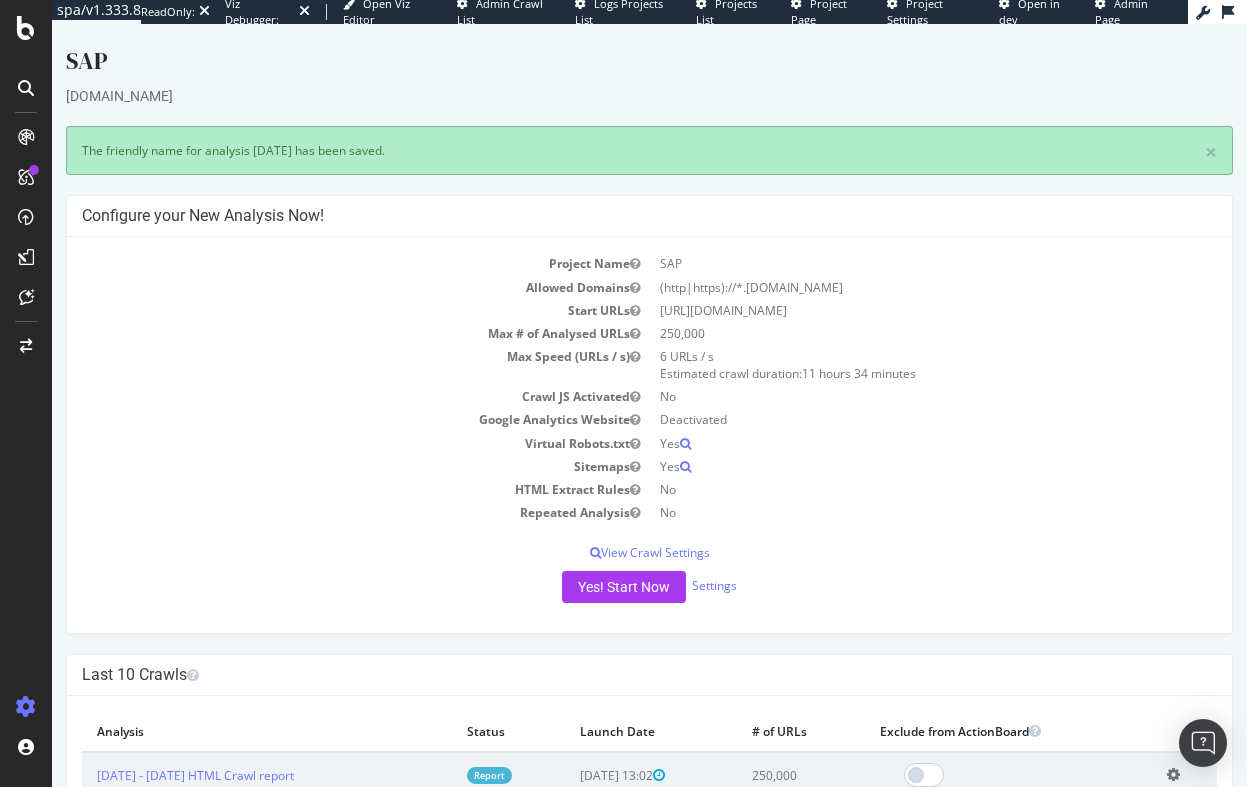 scroll, scrollTop: 0, scrollLeft: 0, axis: both 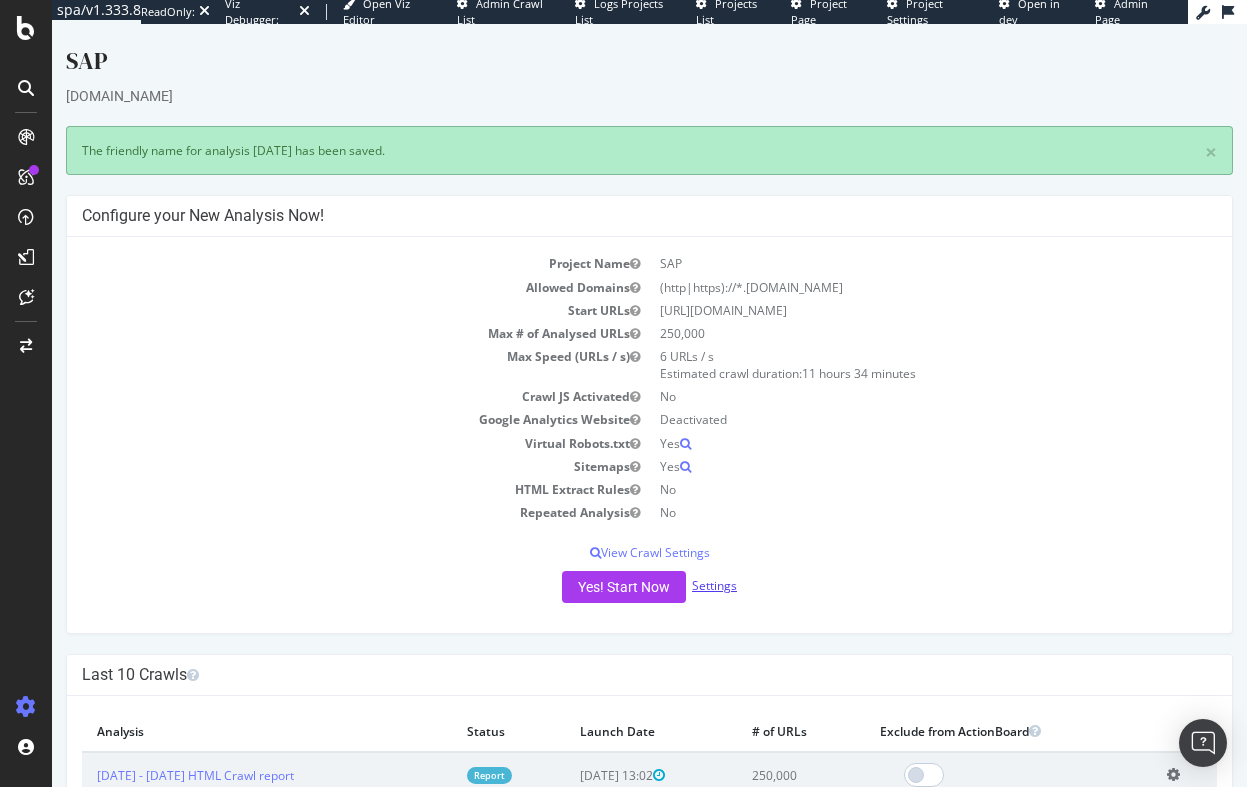 click on "Settings" at bounding box center (714, 585) 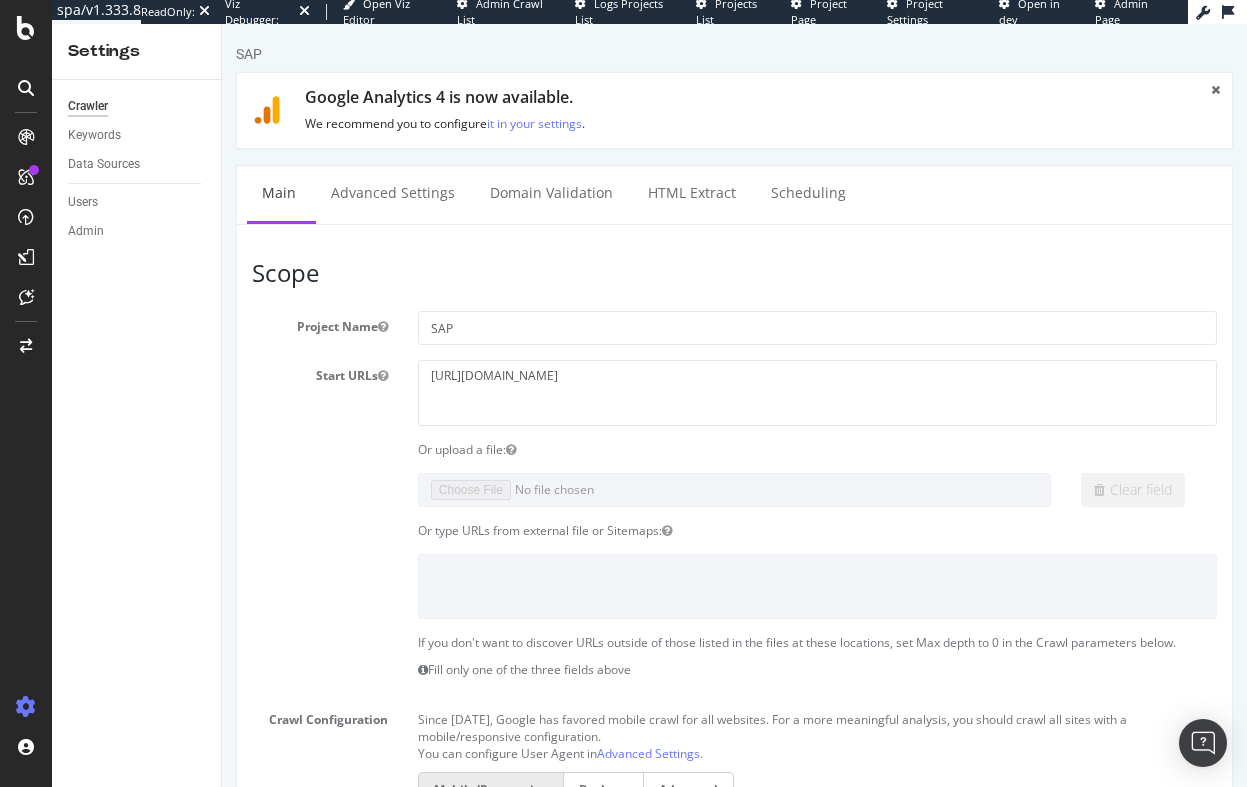 scroll, scrollTop: 0, scrollLeft: 0, axis: both 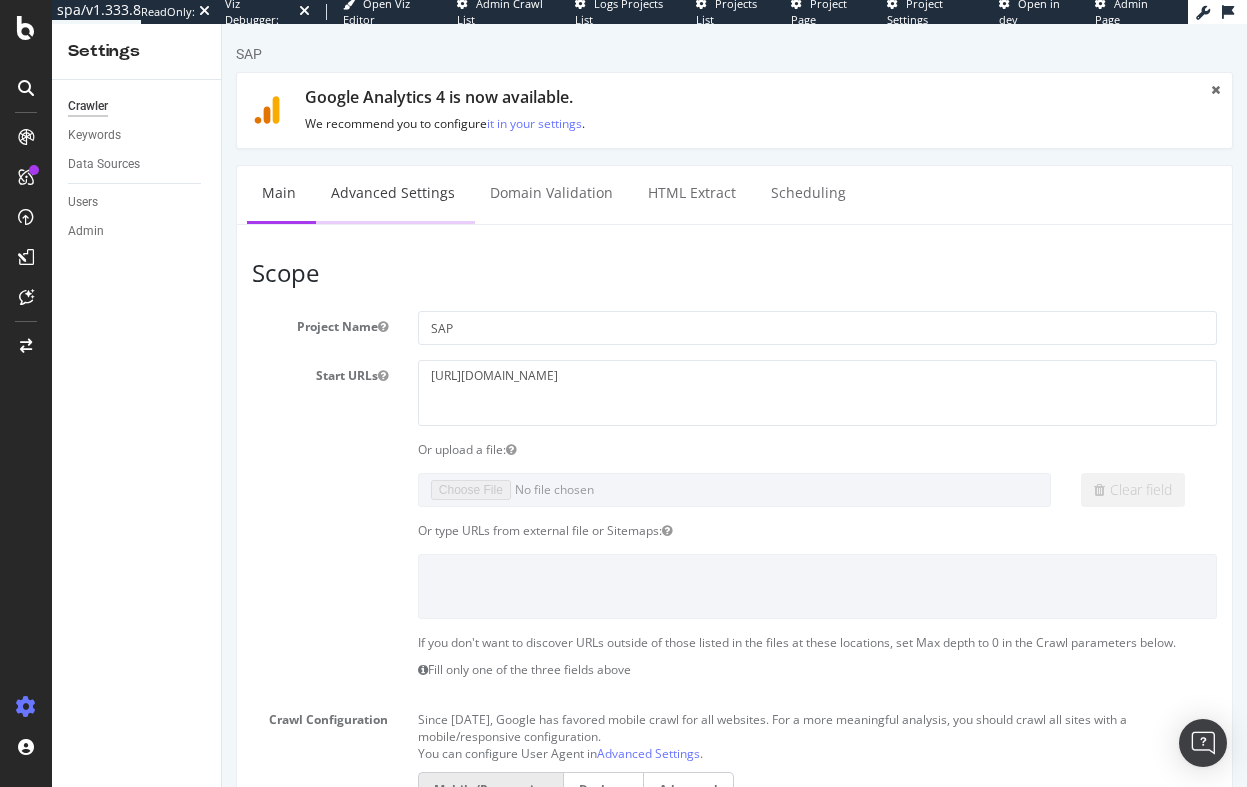 click on "Advanced Settings" at bounding box center (393, 193) 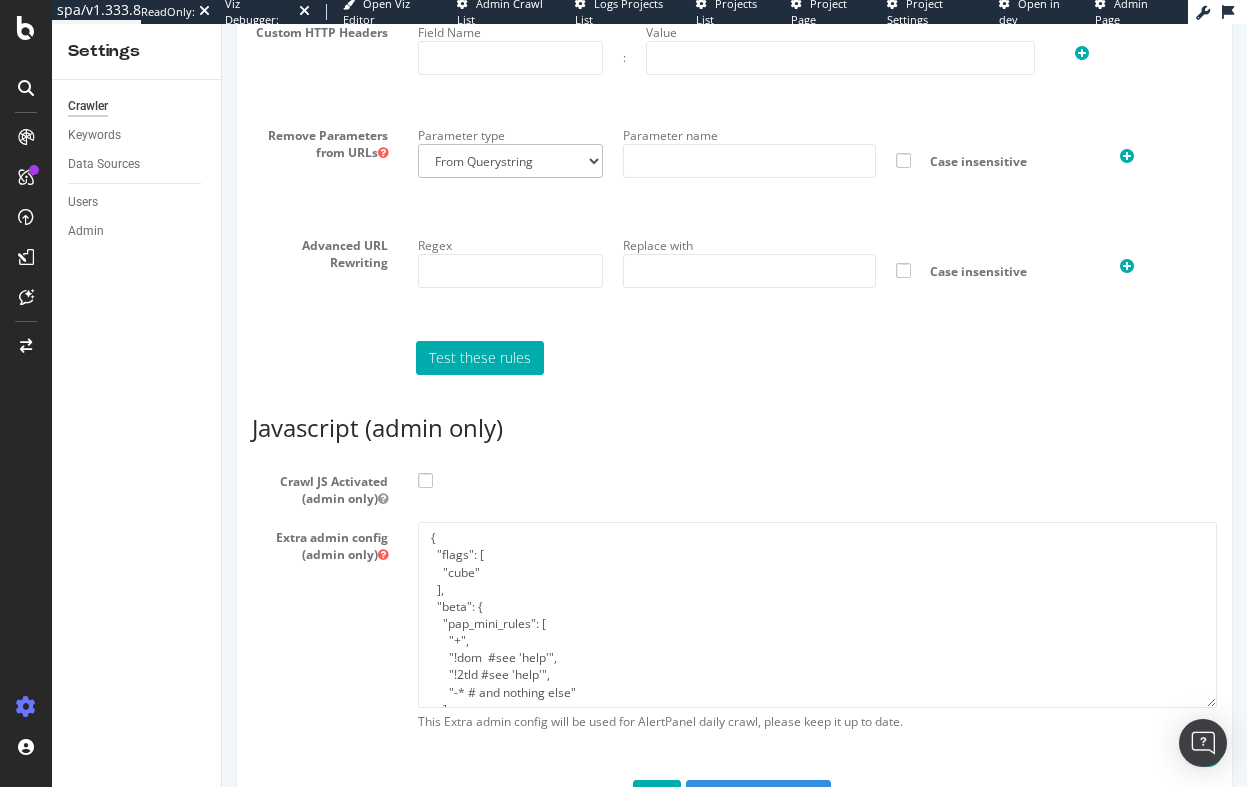 scroll, scrollTop: 1486, scrollLeft: 0, axis: vertical 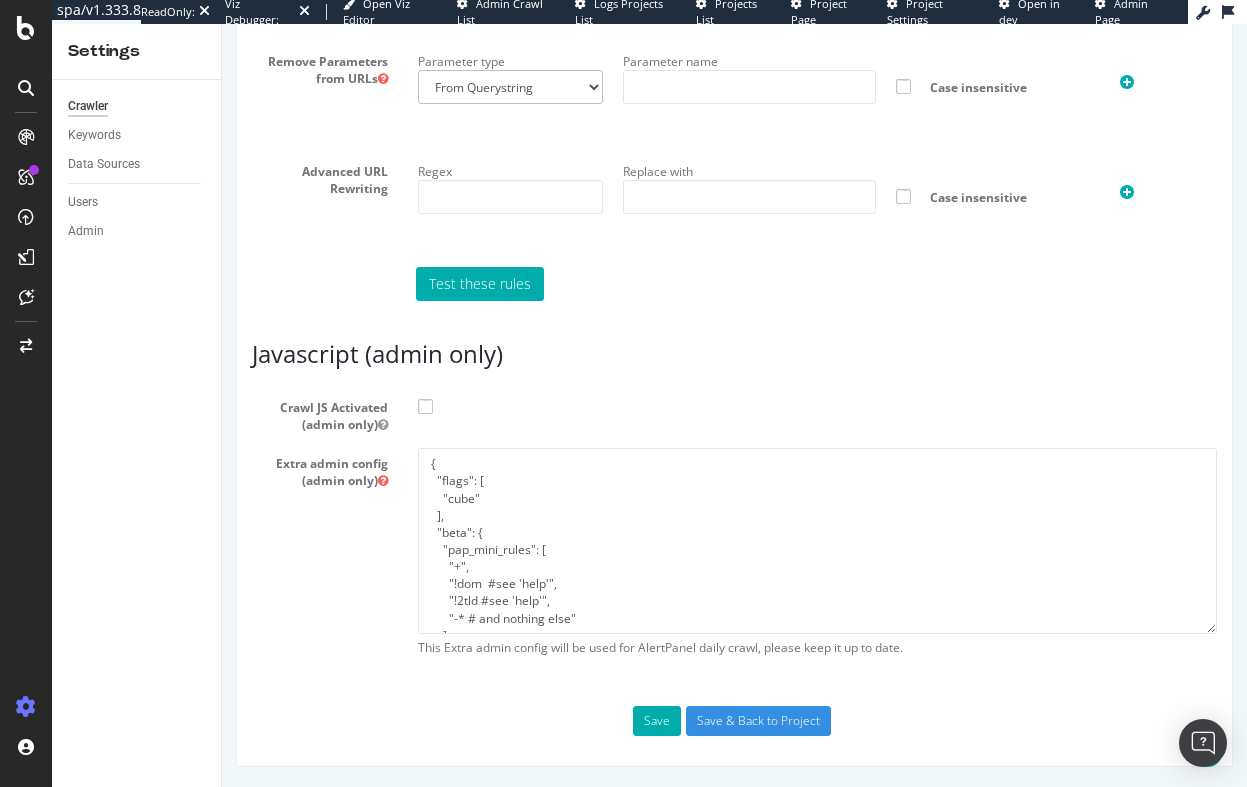 click at bounding box center (425, 406) 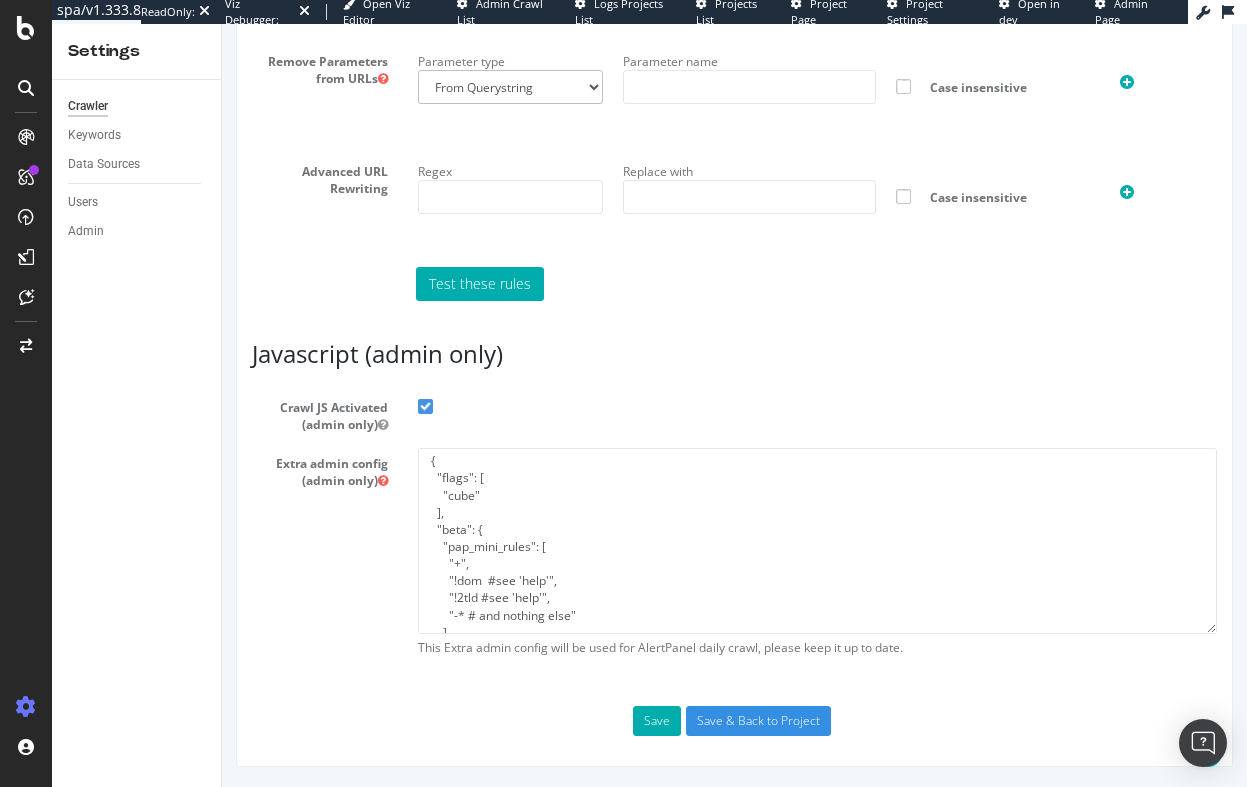 scroll, scrollTop: 0, scrollLeft: 0, axis: both 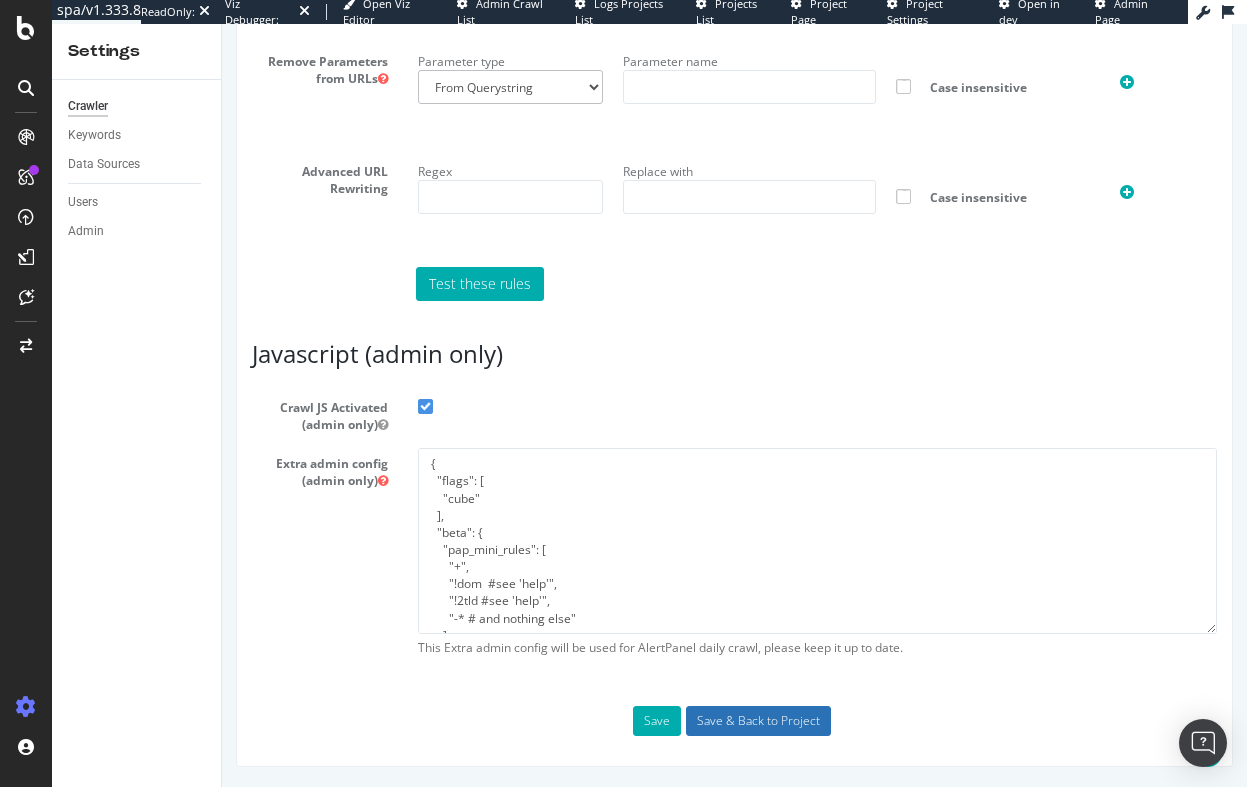 click on "Save & Back to Project" at bounding box center [758, 721] 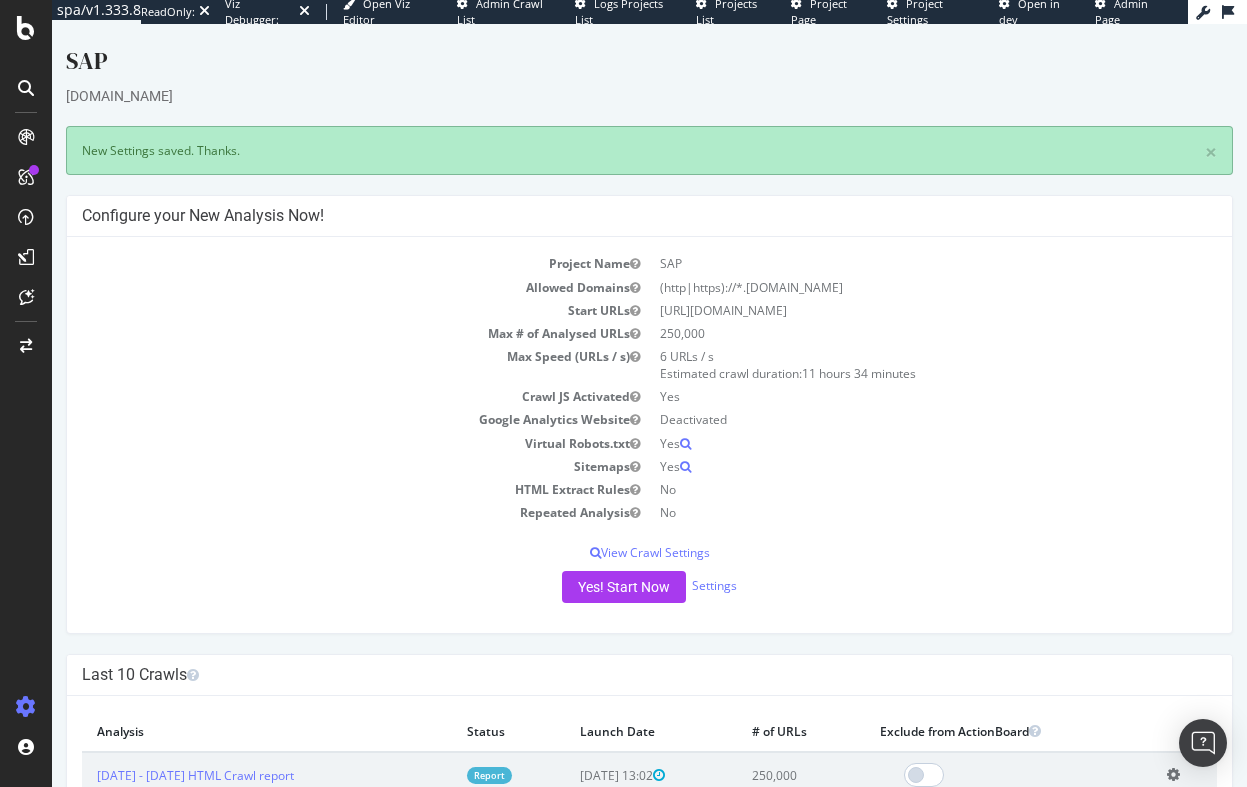 scroll, scrollTop: 0, scrollLeft: 0, axis: both 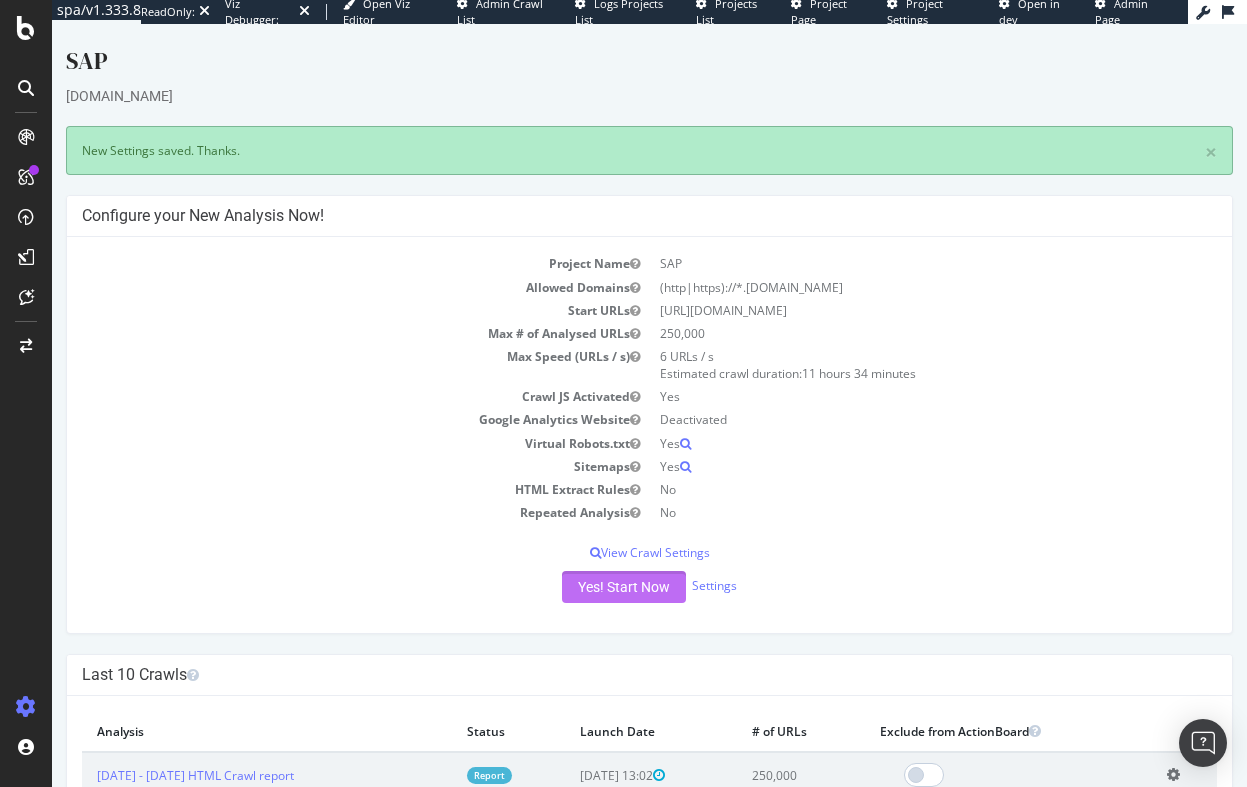 click on "Yes! Start Now" at bounding box center (624, 587) 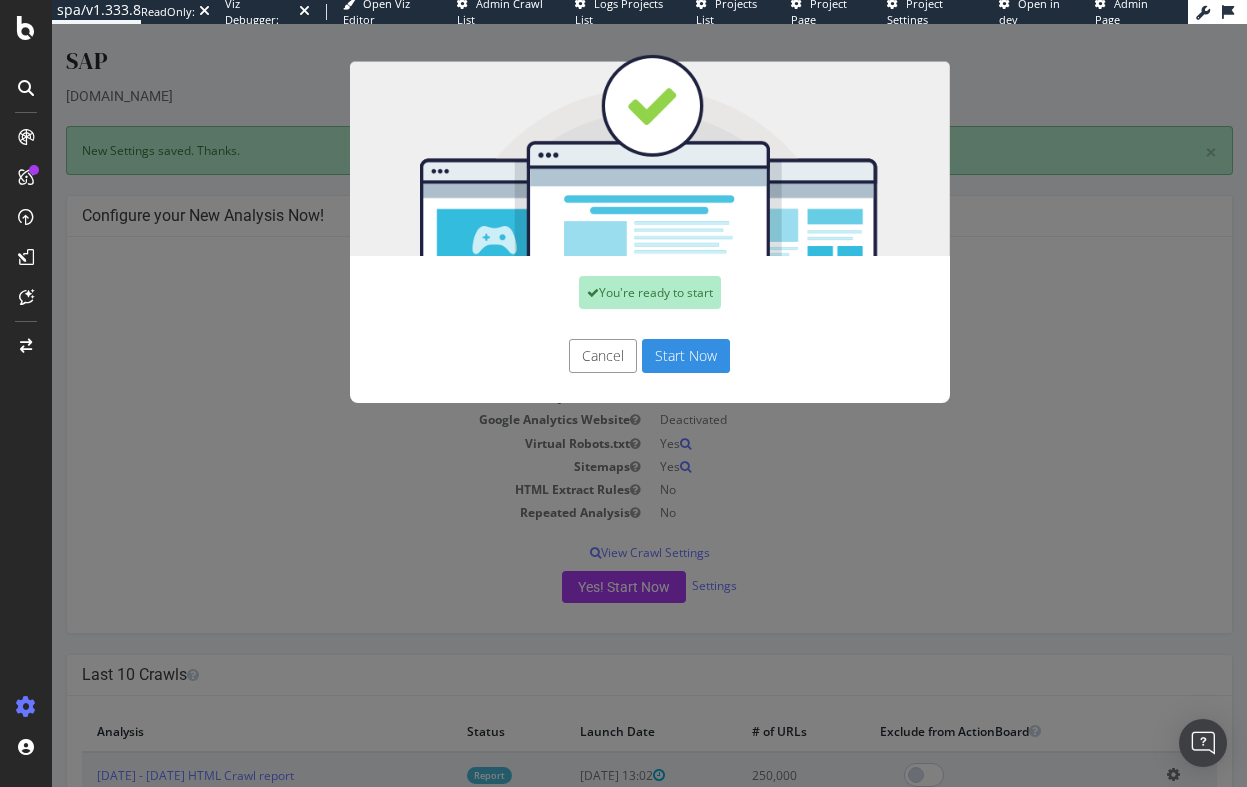 click on "Start Now" at bounding box center (686, 356) 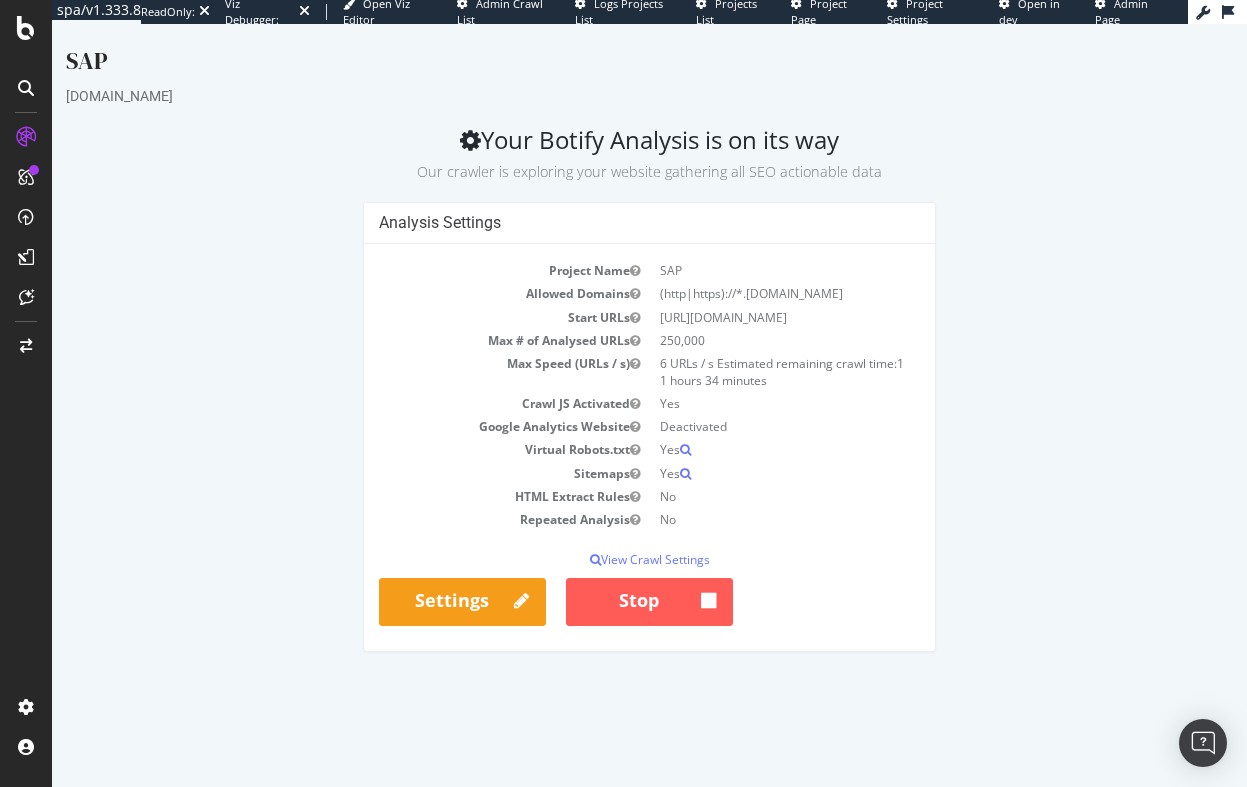 scroll, scrollTop: 0, scrollLeft: 0, axis: both 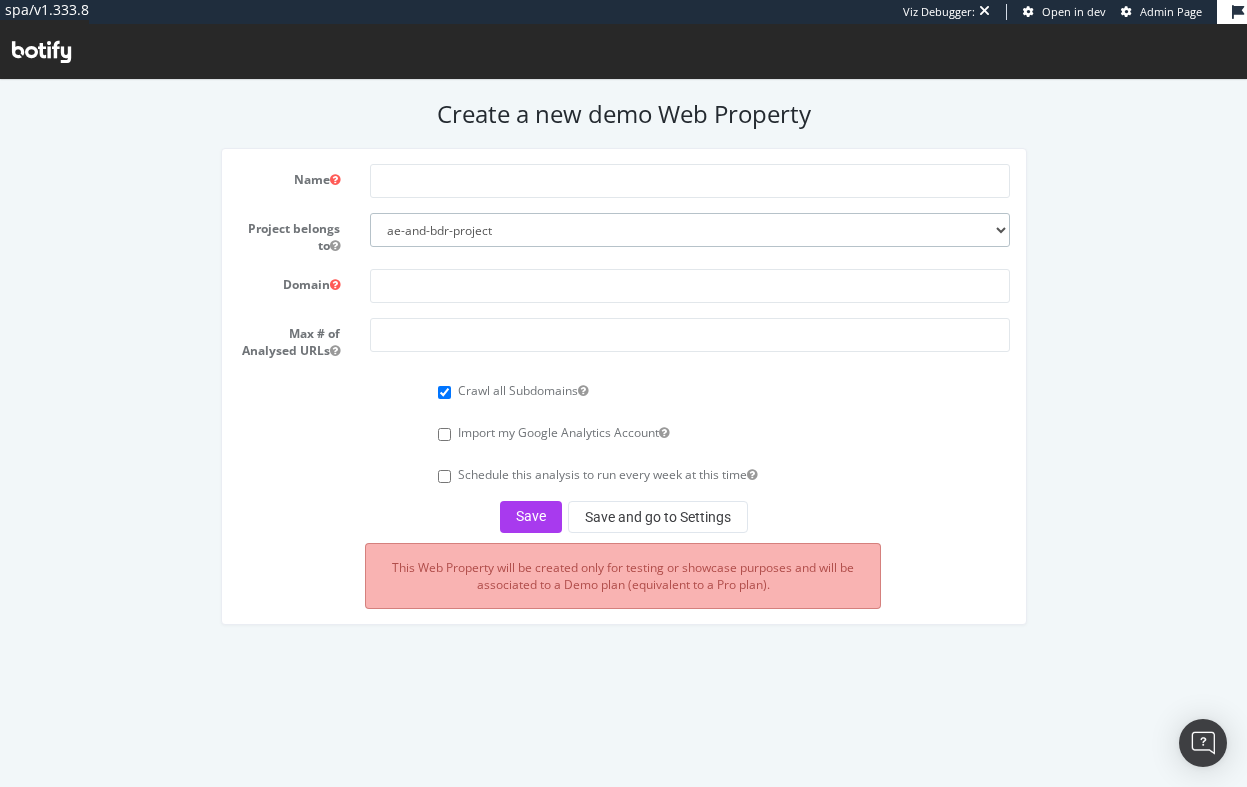 click on "ae-and-bdr-project [PERSON_NAME]-org rent-the-runway skechers-org-pg" at bounding box center [690, 230] 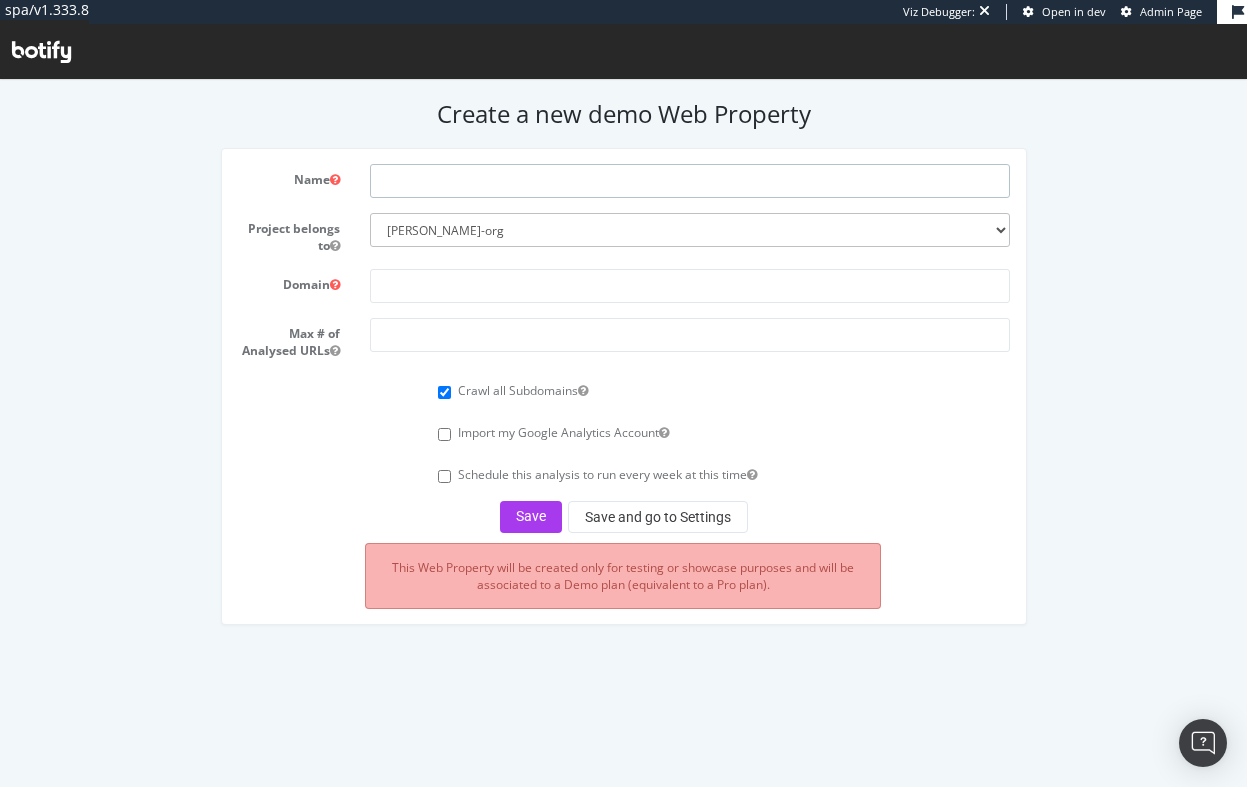 click at bounding box center (690, 181) 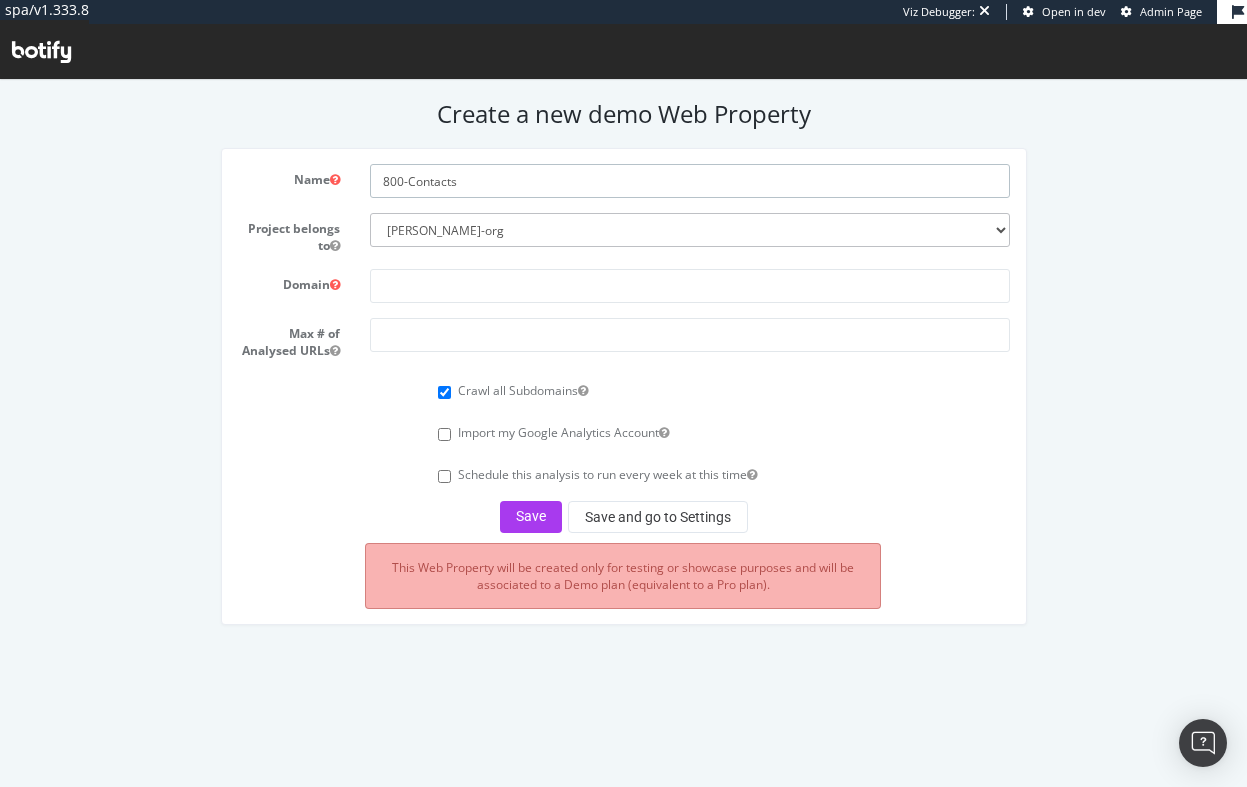 type on "800-Contacts" 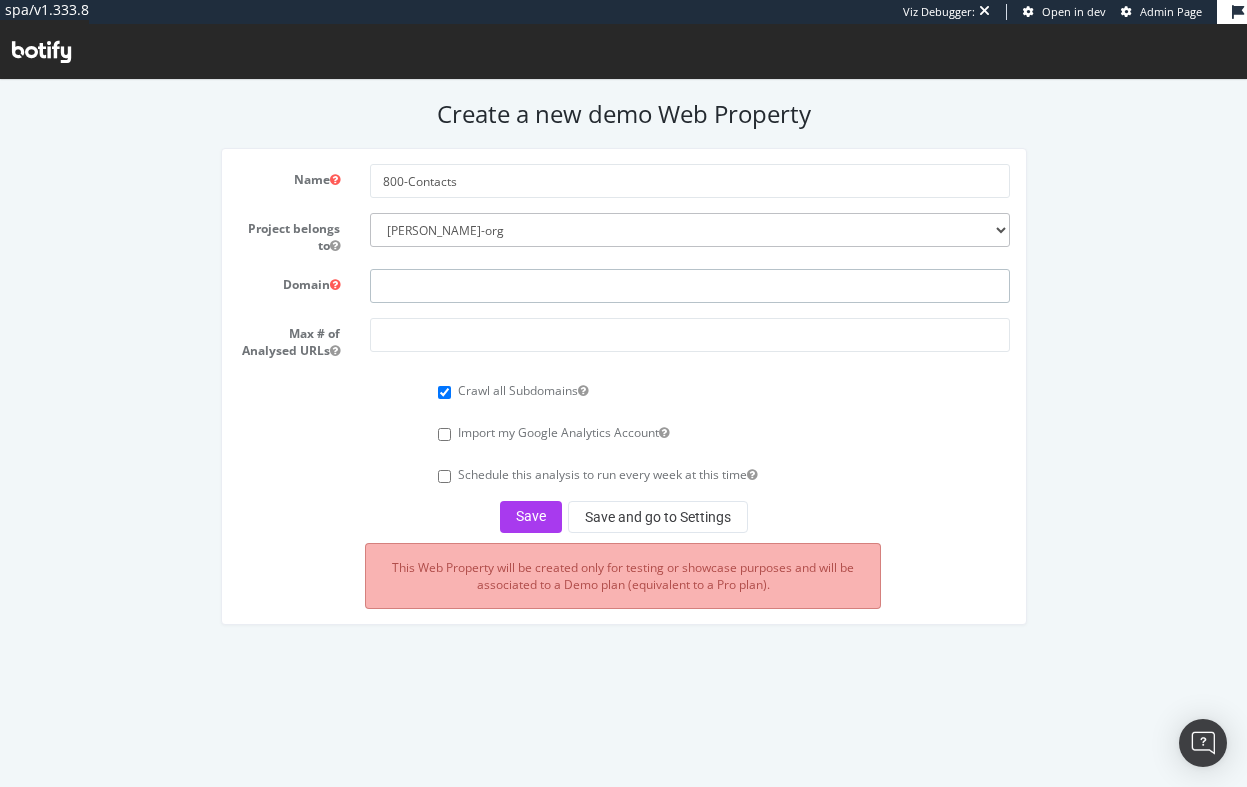click at bounding box center [690, 286] 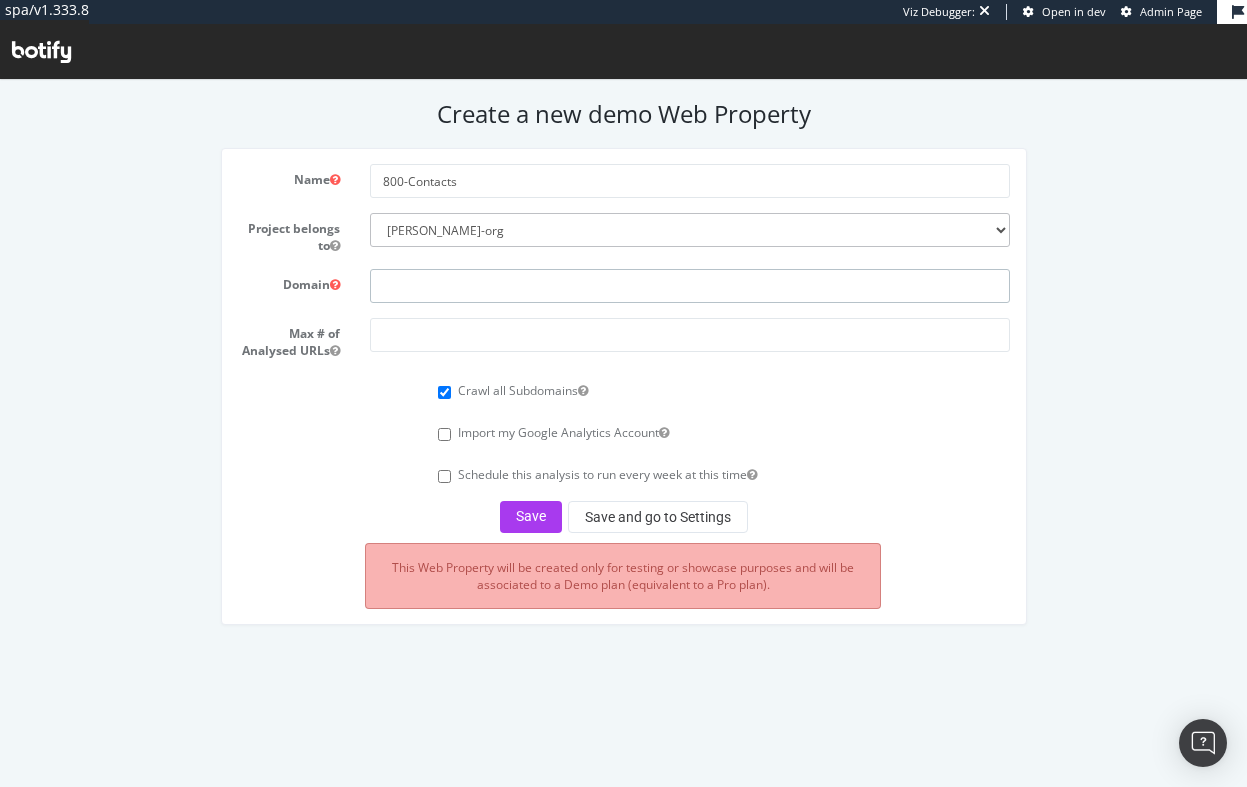 paste on "[URL][DOMAIN_NAME]" 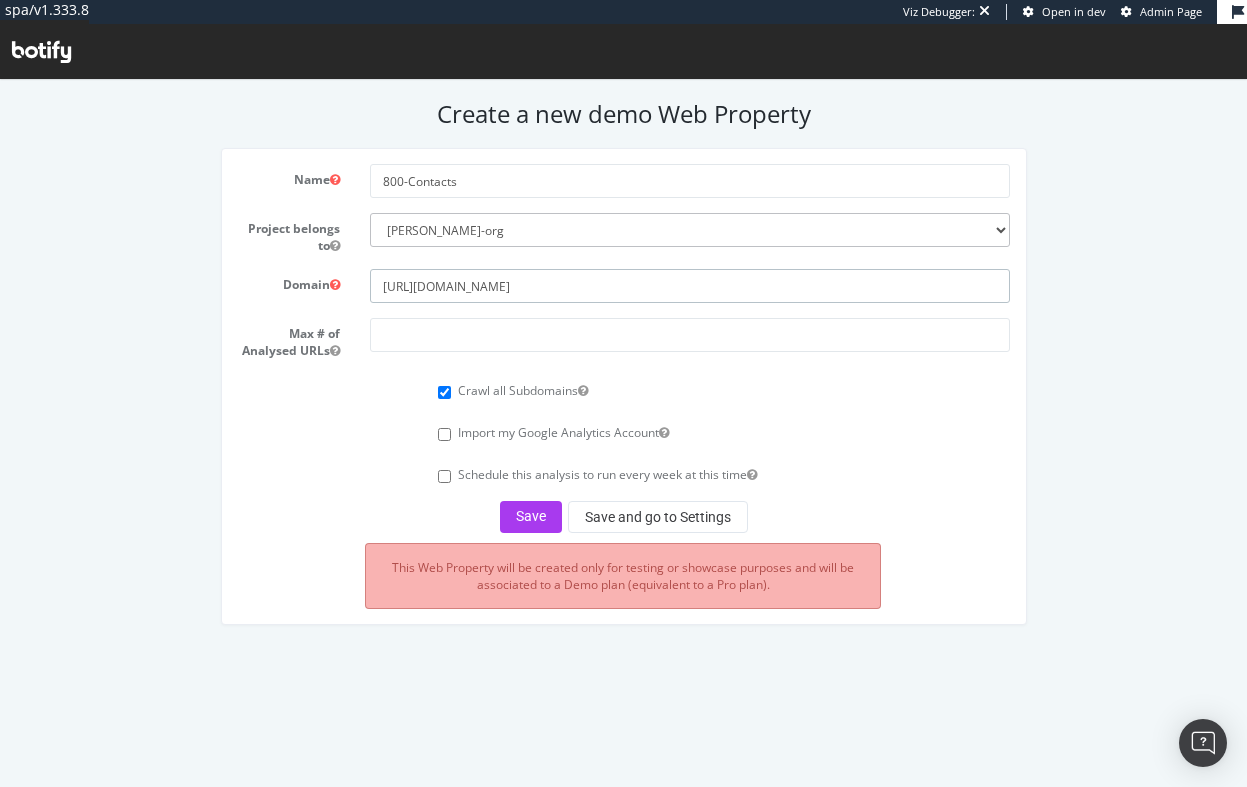 type on "https://www.1800contacts.com/" 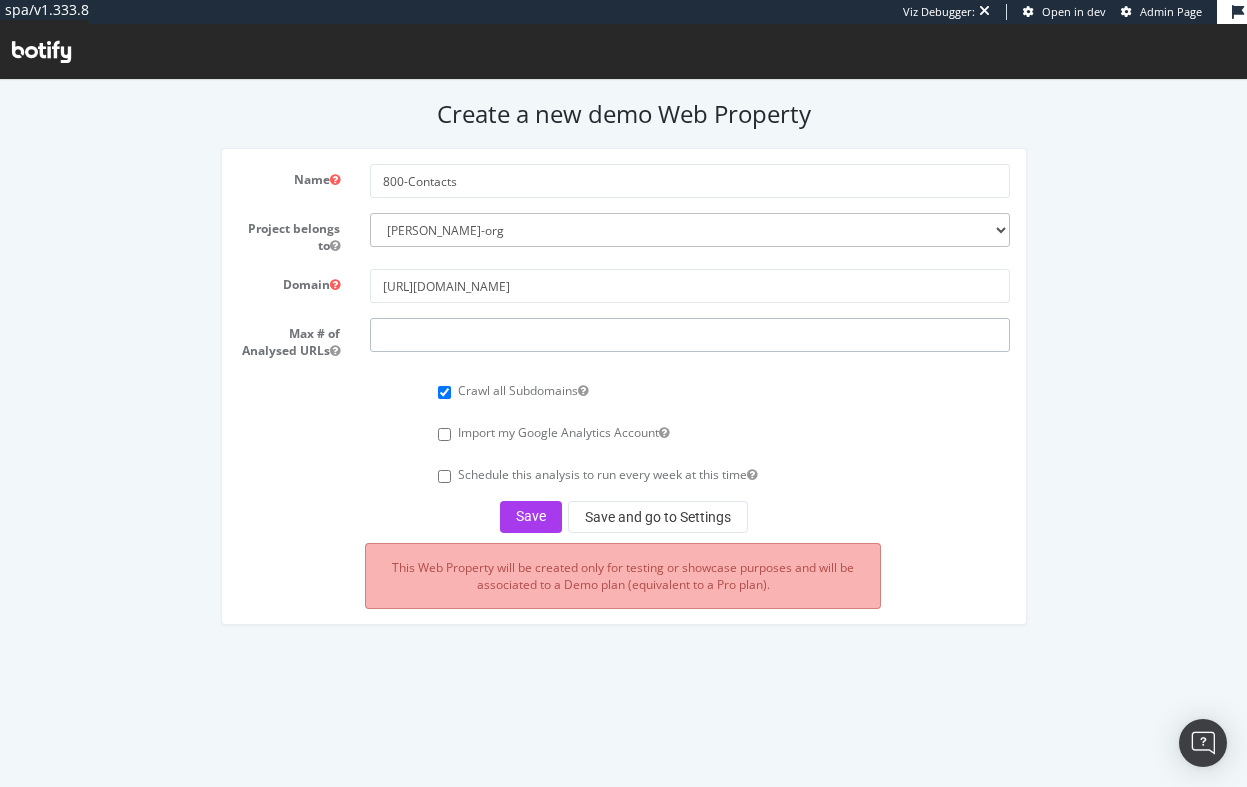 click at bounding box center (690, 335) 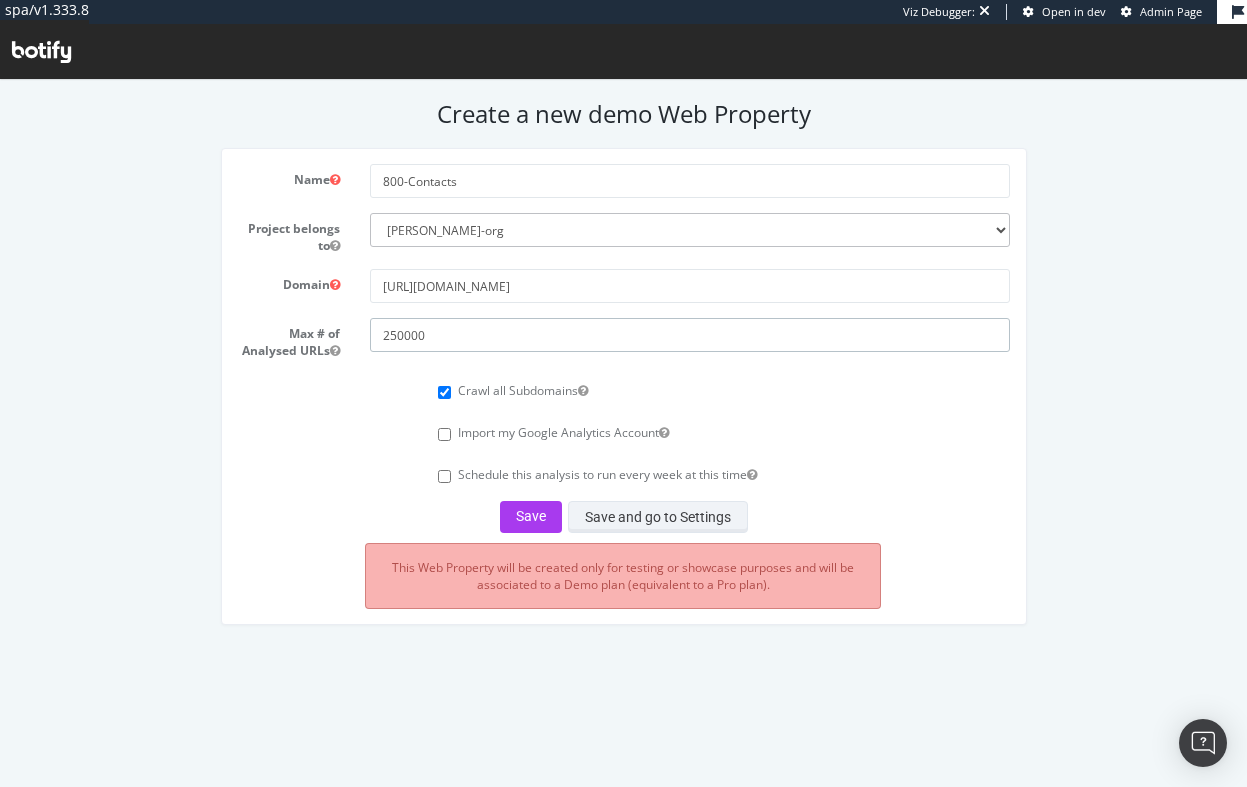 type on "250000" 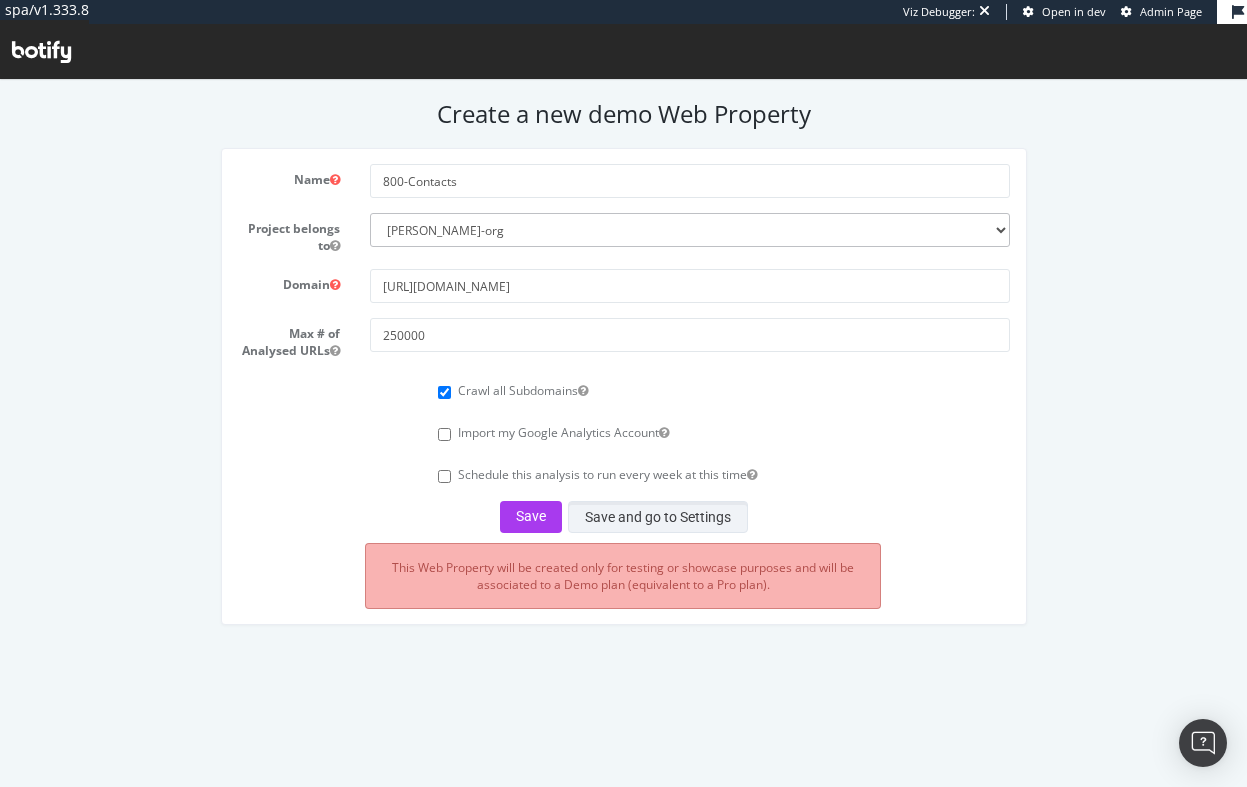 click on "Save and go to Settings" at bounding box center (658, 517) 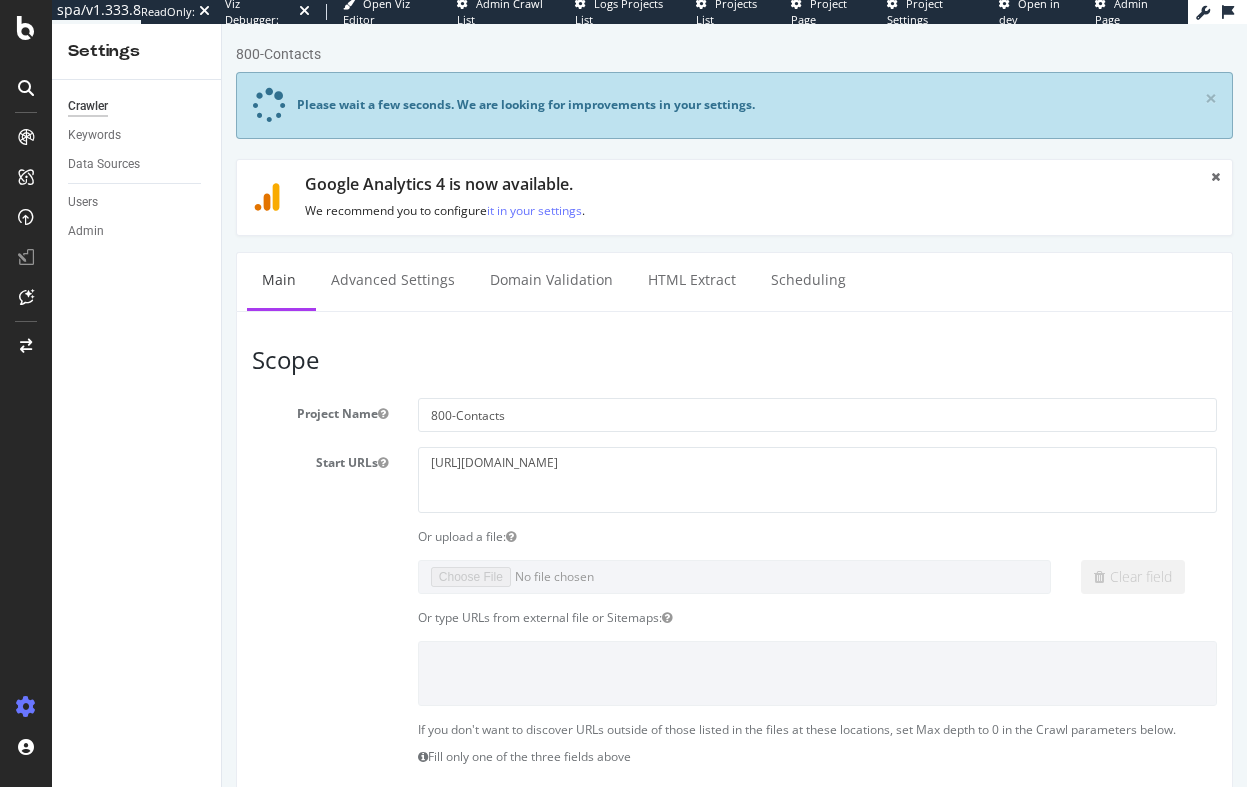 scroll, scrollTop: 0, scrollLeft: 0, axis: both 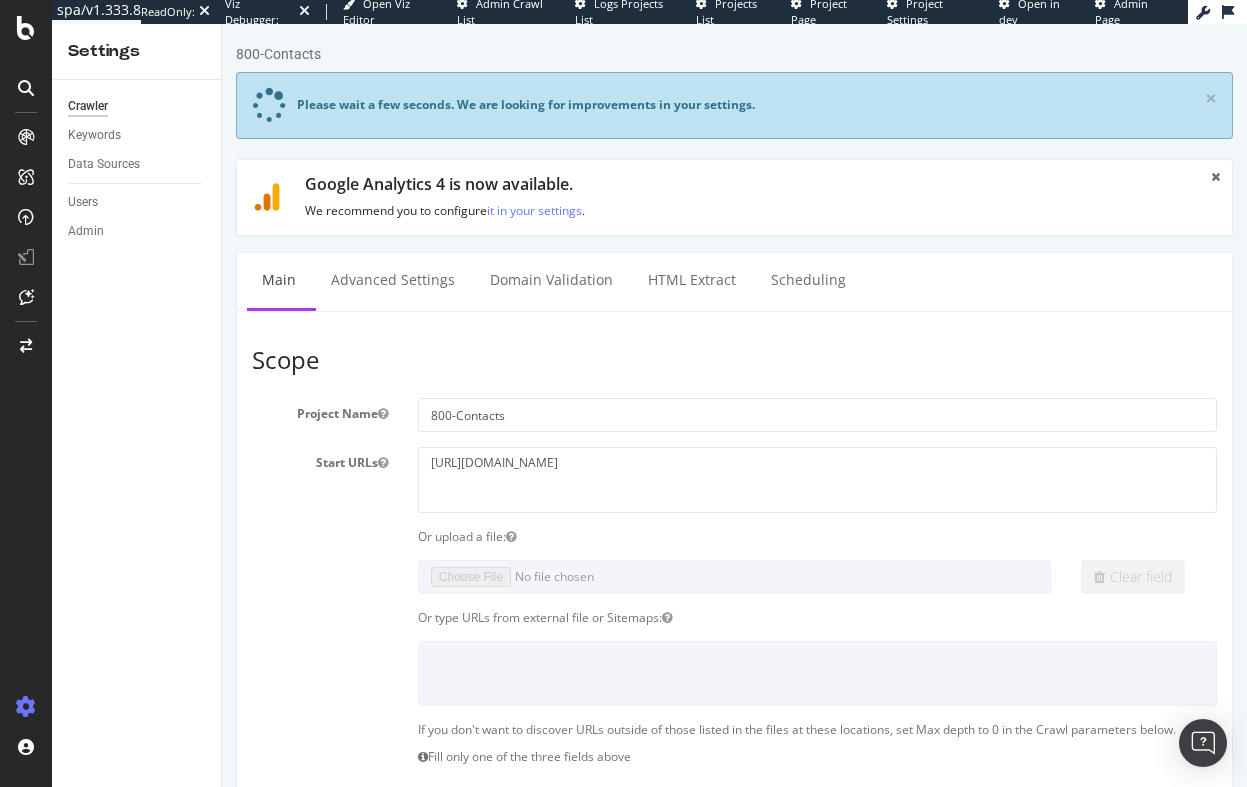 click on "800-Contacts
Please wait a few seconds. We are looking for improvements in your settings. × Please wait a few seconds. We are looking for improvements in your settings. × Google Analytics 4 is now available. We recommend you to configure  it
in your settings .
Main
Advanced Settings
Domain Validation
HTML Extract
Scheduling
Scope Project Name
800-Contacts Start URLs
https://www.1800contacts.com/ Or upload a file:
Clear field
Or type URLs from external file or Sitemaps:
If you don't want to discover URLs outside of those listed in the files at these locations, set Max depth to 0 in the Crawl parameters below.
Fill only one of the three fields above
Crawl Configuration" at bounding box center [734, 955] 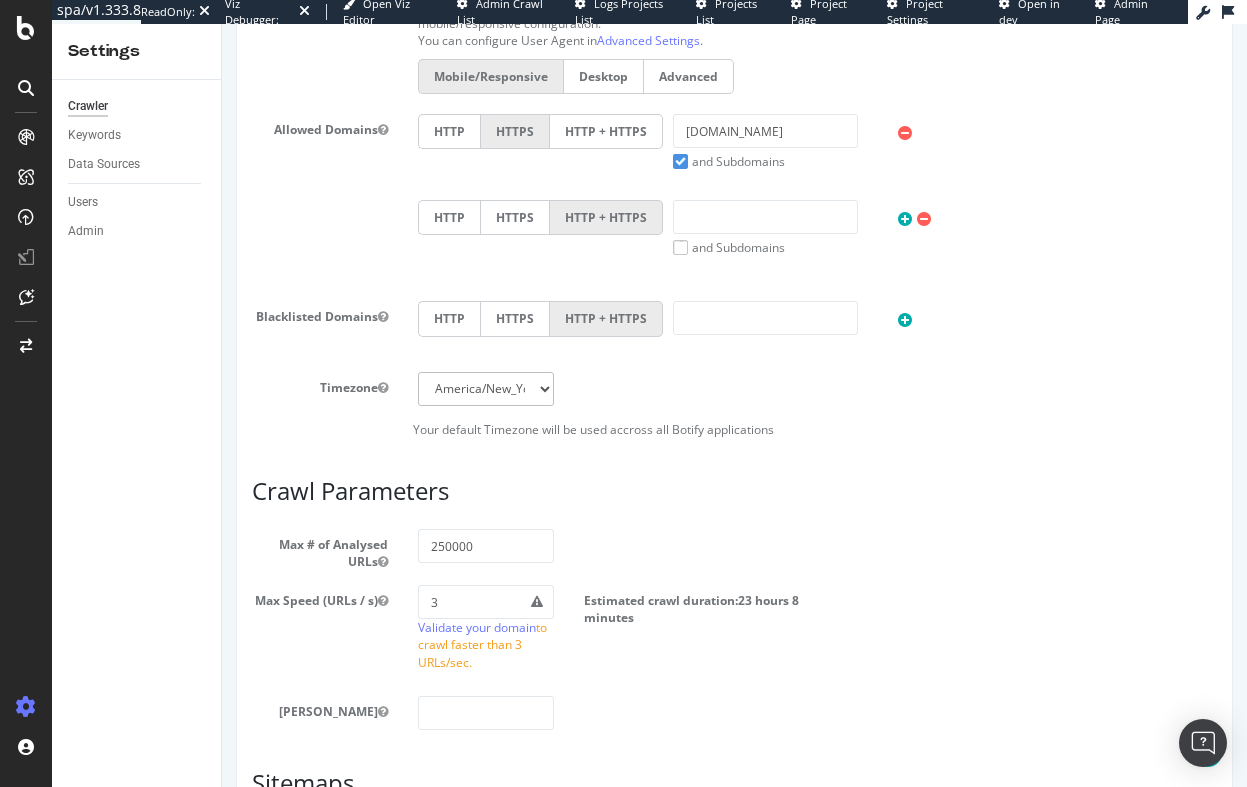 scroll, scrollTop: 900, scrollLeft: 0, axis: vertical 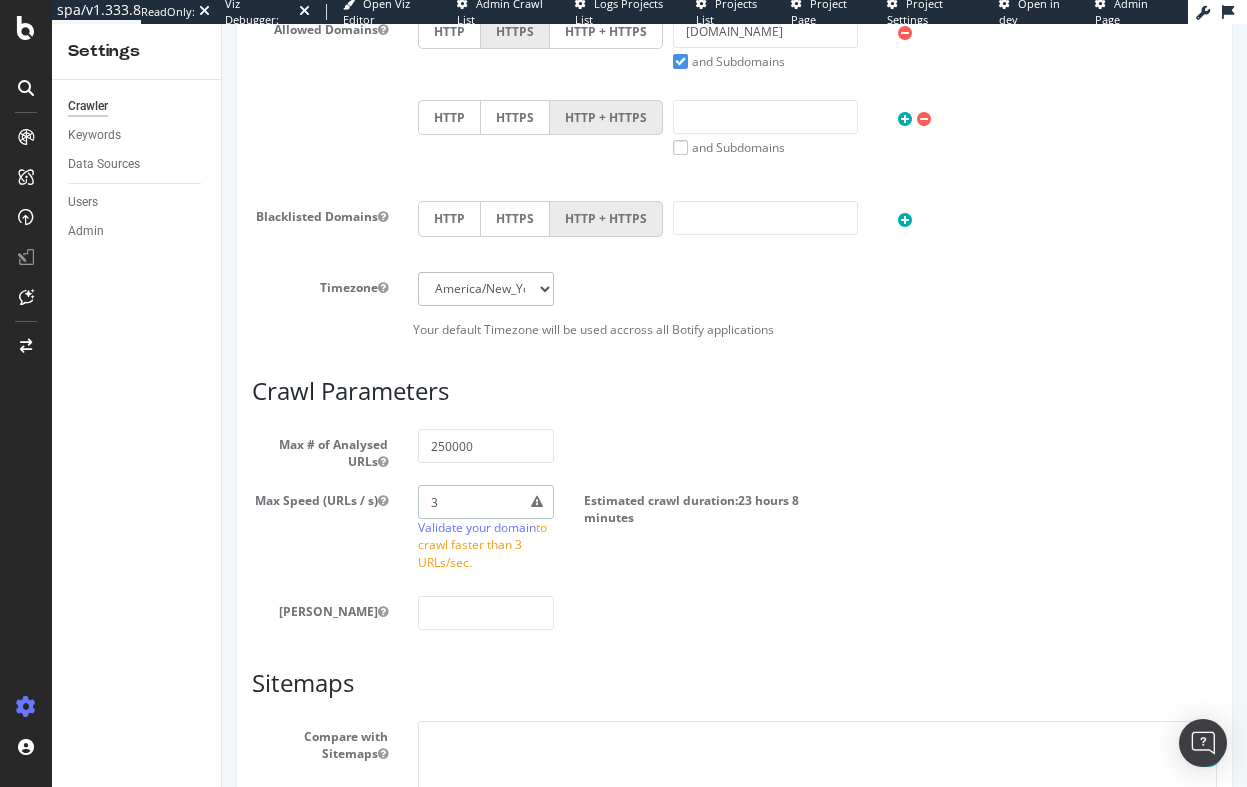 drag, startPoint x: 463, startPoint y: 506, endPoint x: 394, endPoint y: 501, distance: 69.18092 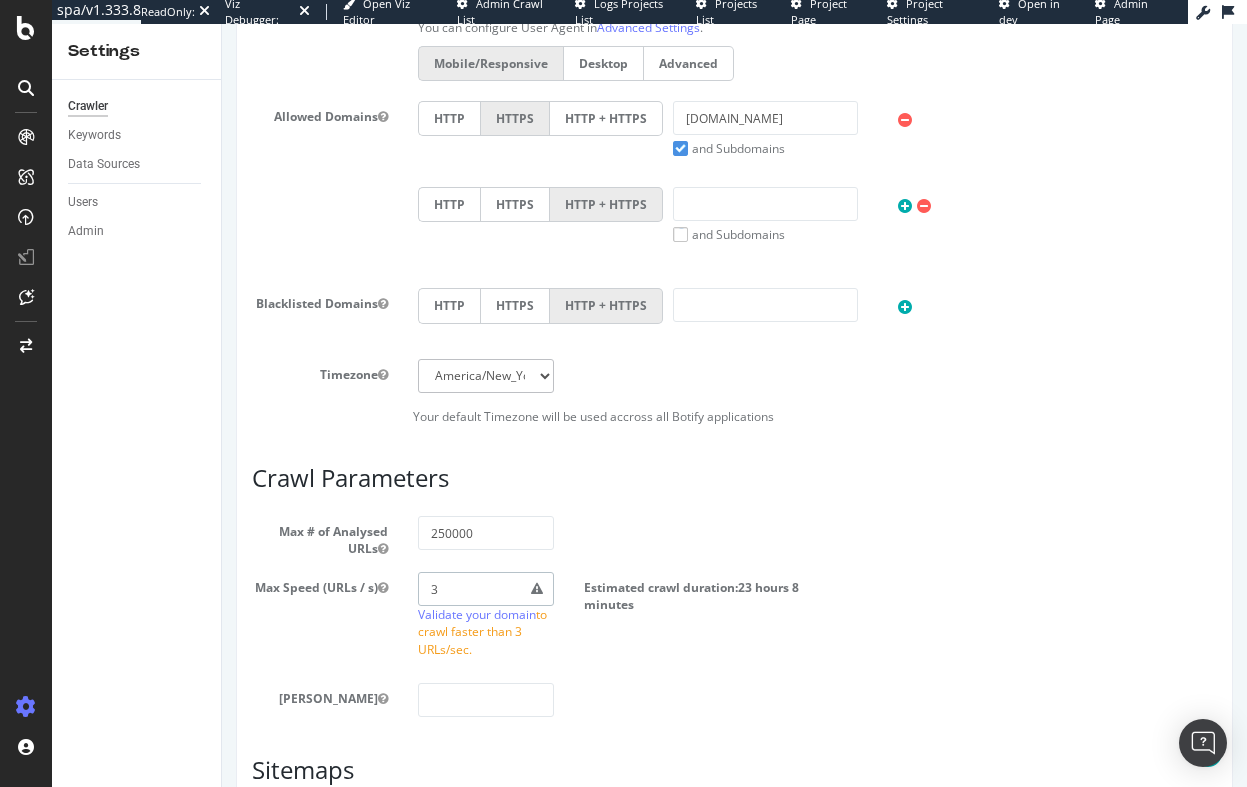 scroll, scrollTop: 987, scrollLeft: 0, axis: vertical 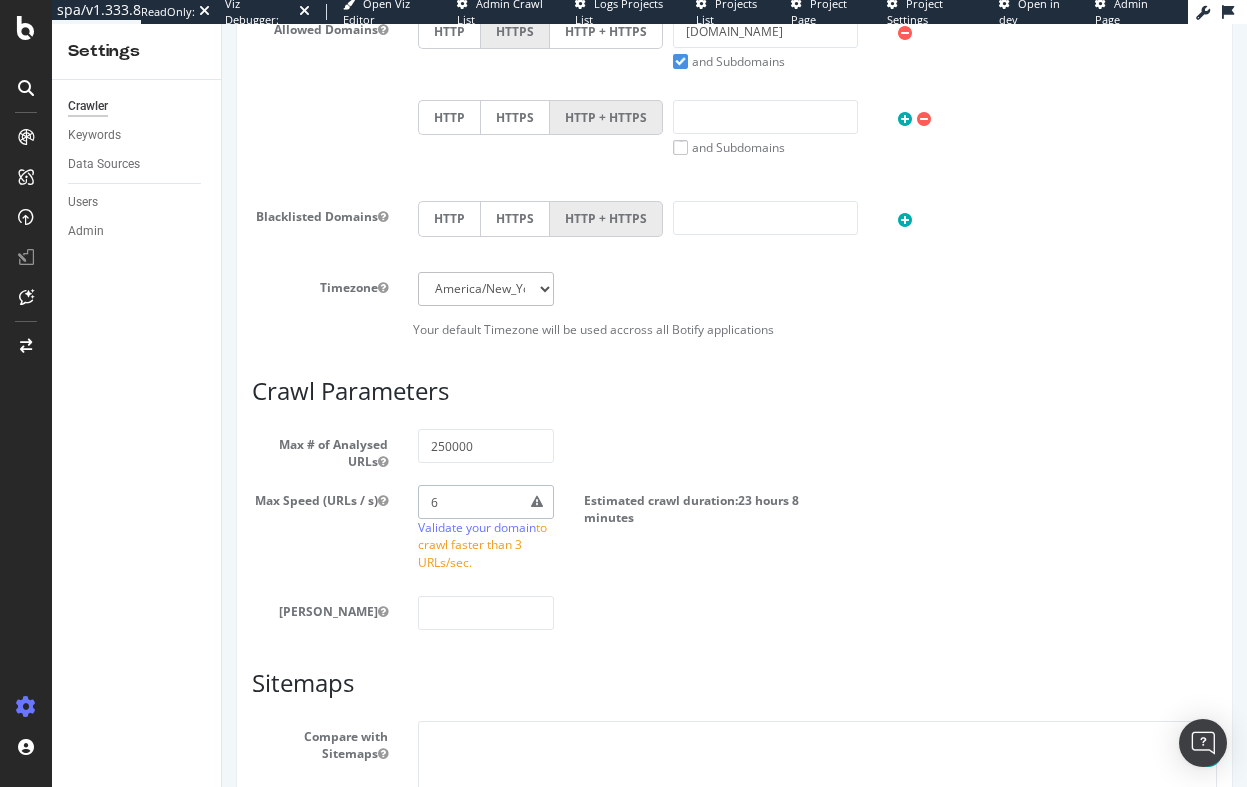 type on "6" 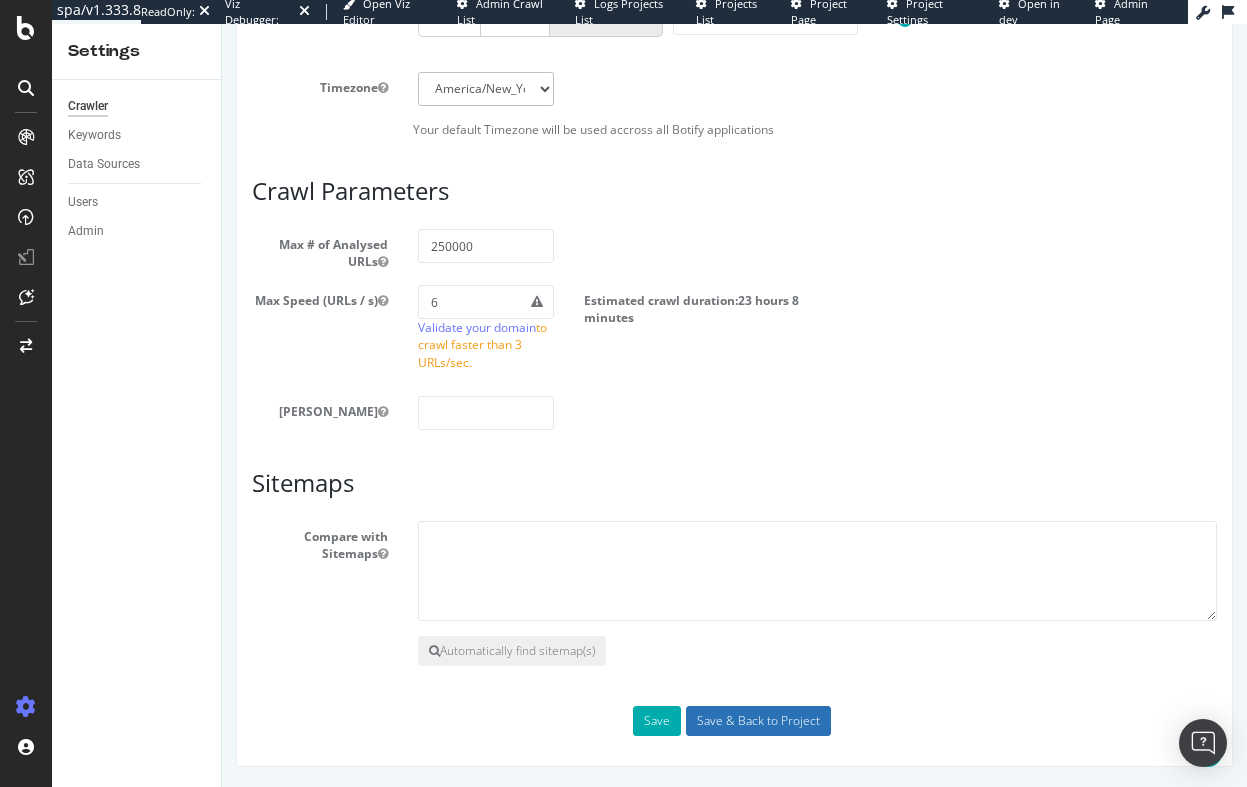 click on "Save & Back to Project" at bounding box center (758, 721) 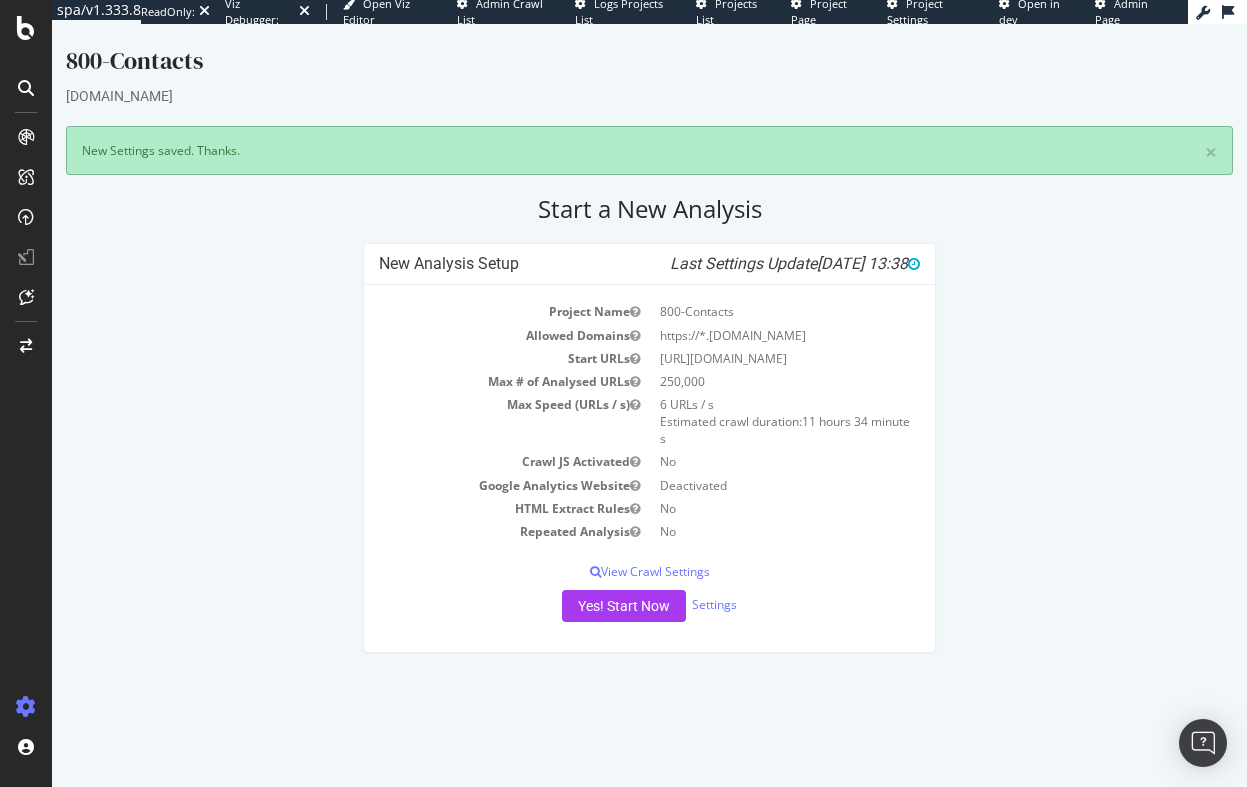 scroll, scrollTop: 0, scrollLeft: 0, axis: both 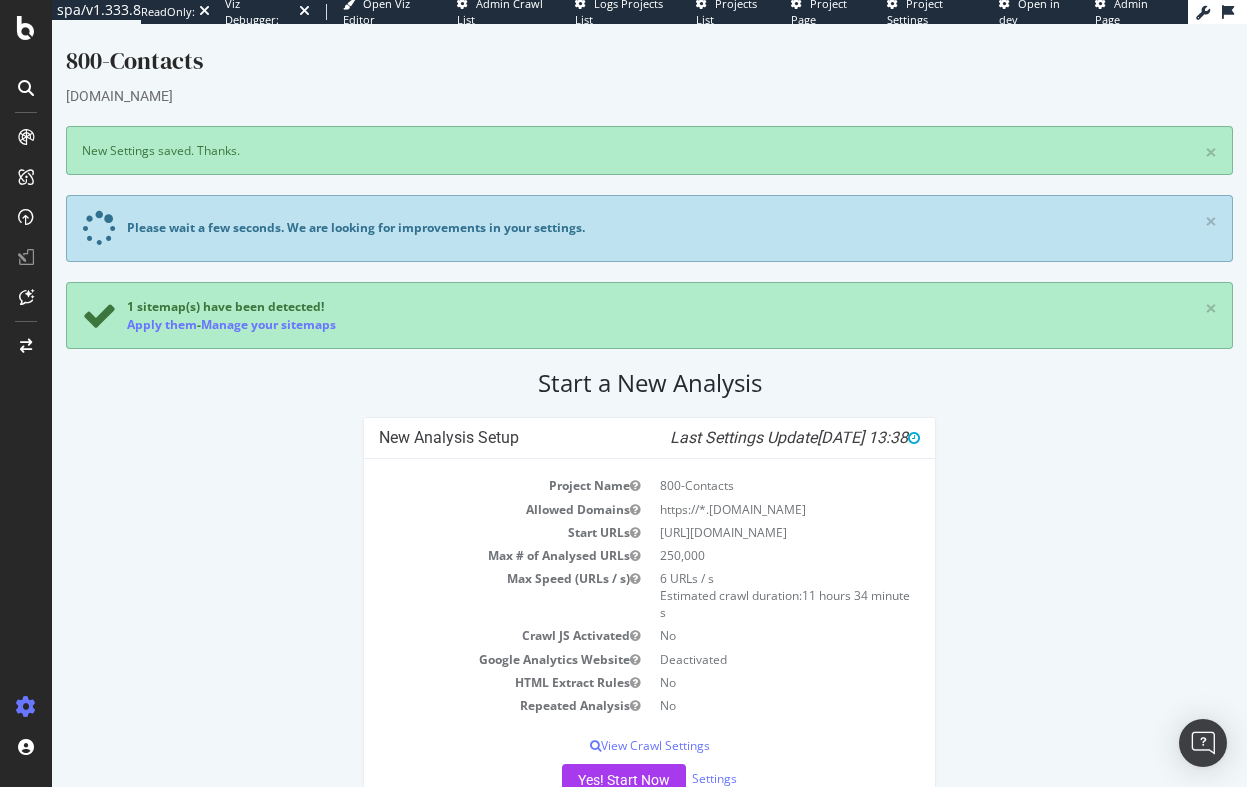 click on "1 sitemap(s) have been detected!" at bounding box center (225, 306) 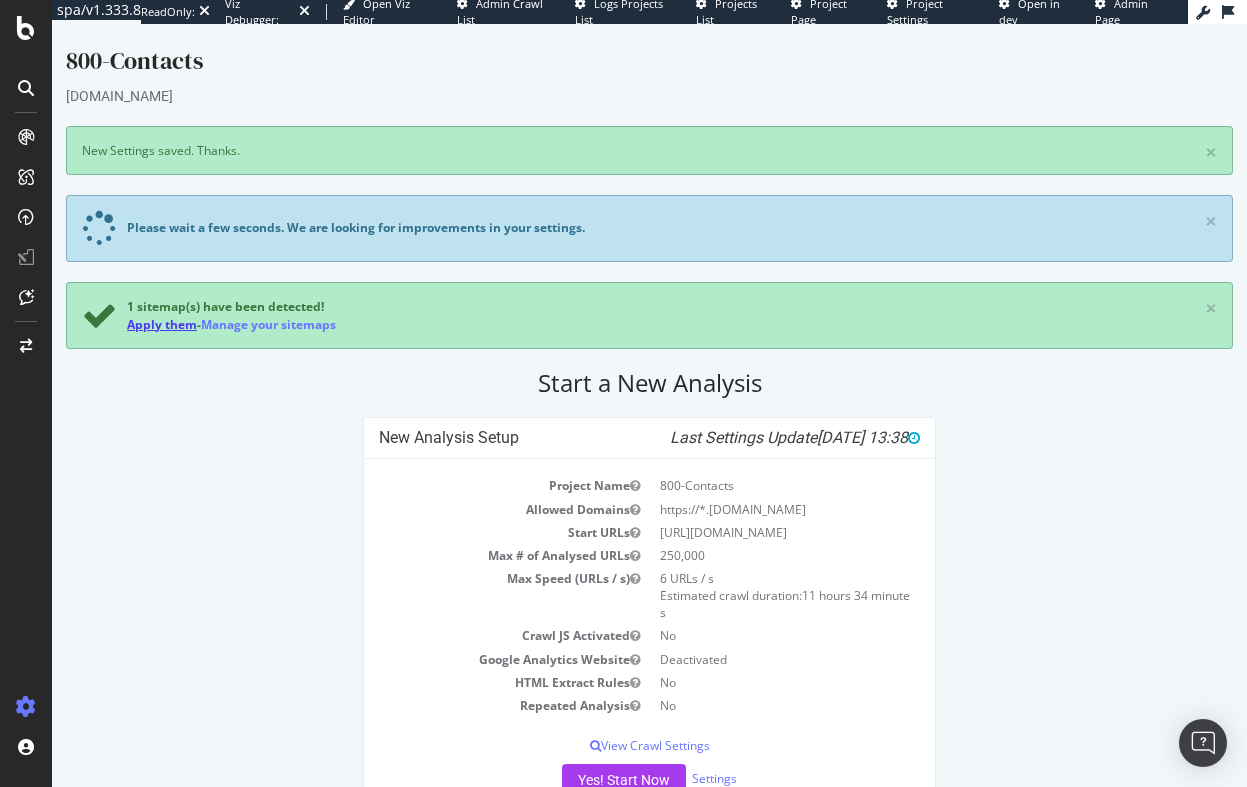 click on "Apply them" at bounding box center (162, 324) 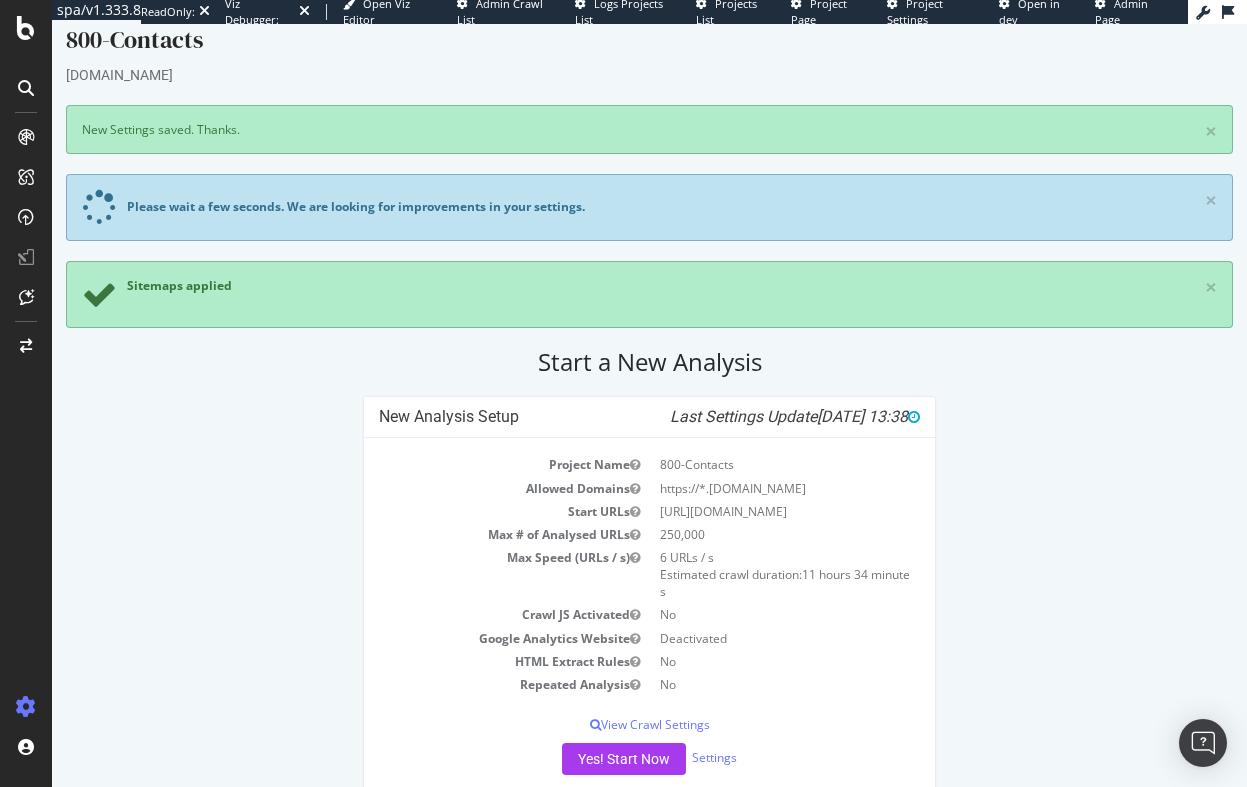 scroll, scrollTop: 0, scrollLeft: 0, axis: both 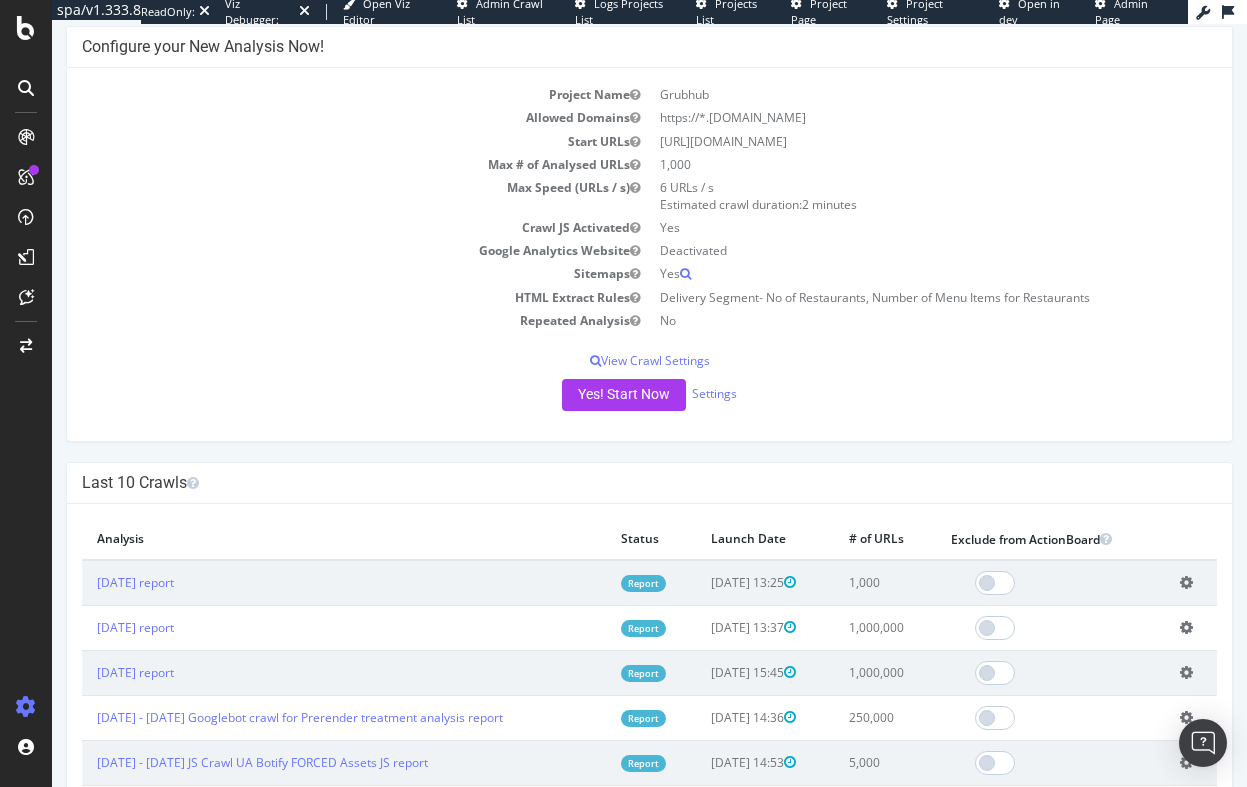 click on "6 URLs / s
Estimated crawl duration:  2 minutes" at bounding box center [934, 196] 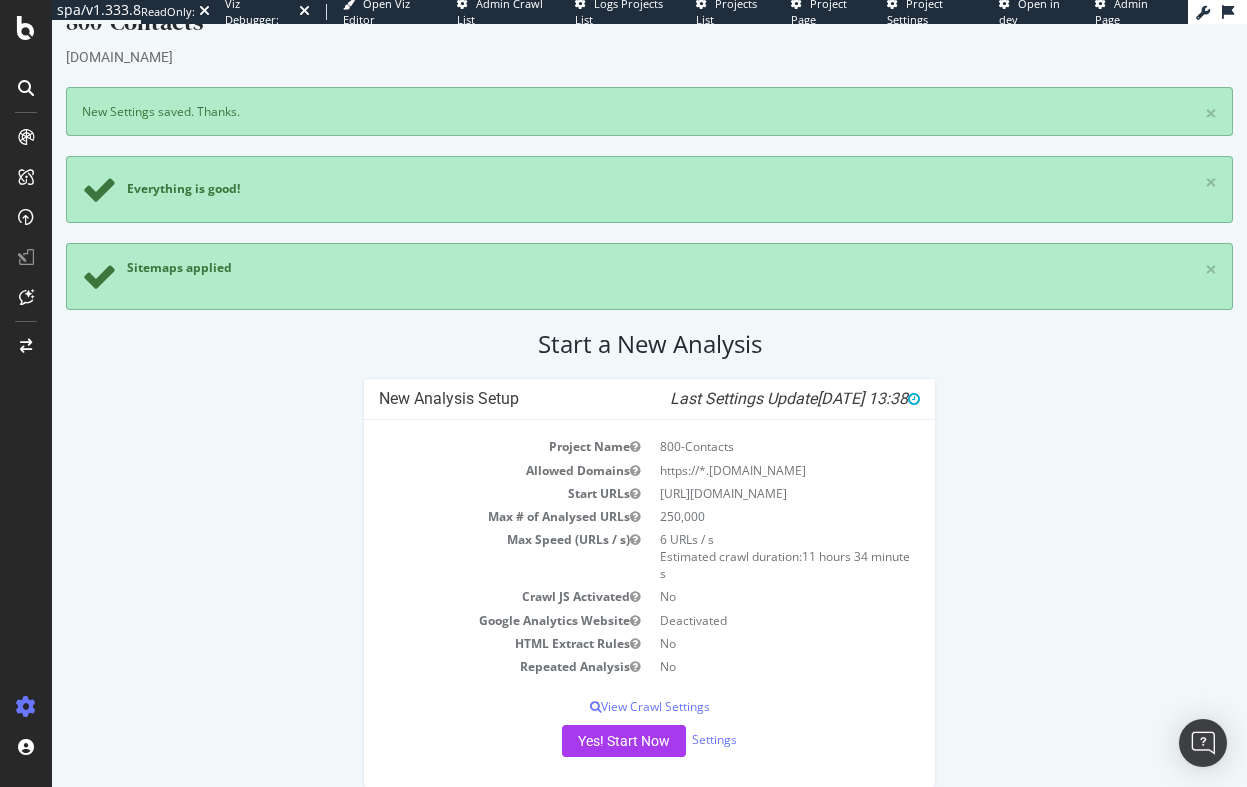 scroll, scrollTop: 60, scrollLeft: 0, axis: vertical 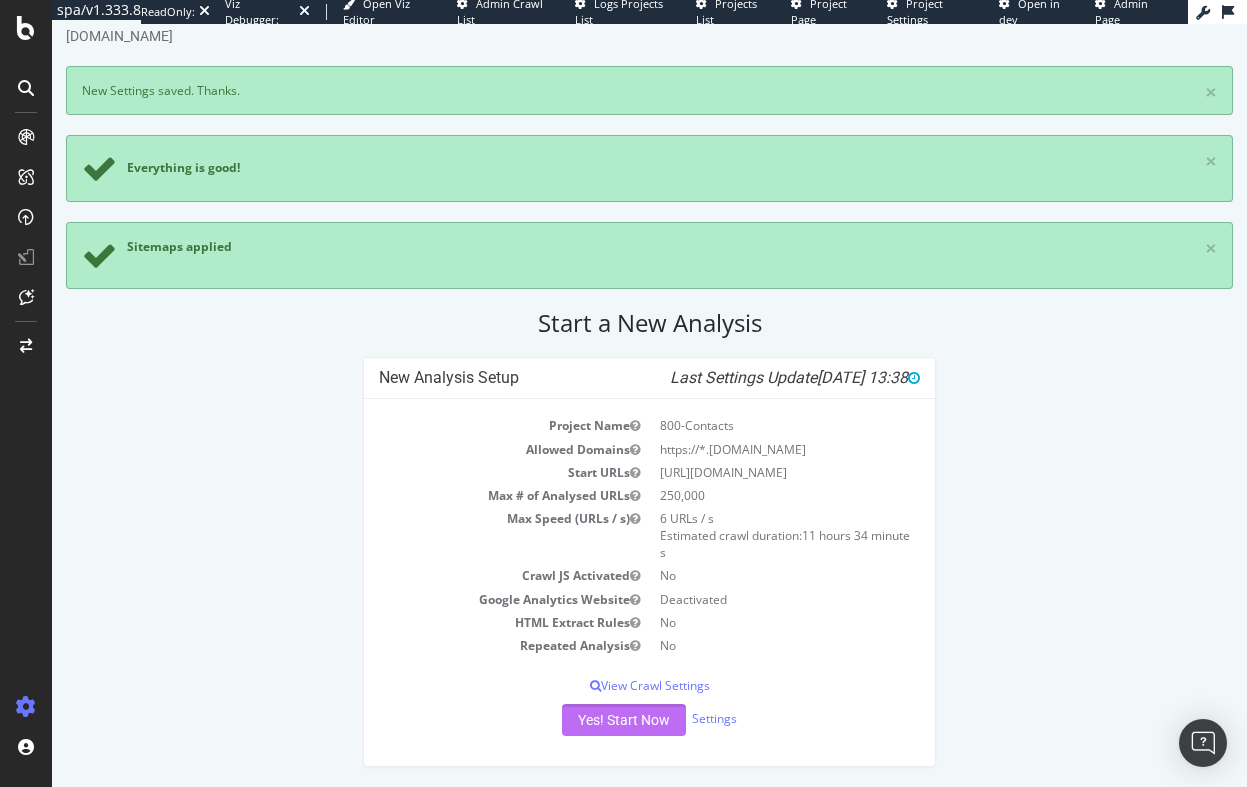 click on "Yes! Start Now" at bounding box center [624, 720] 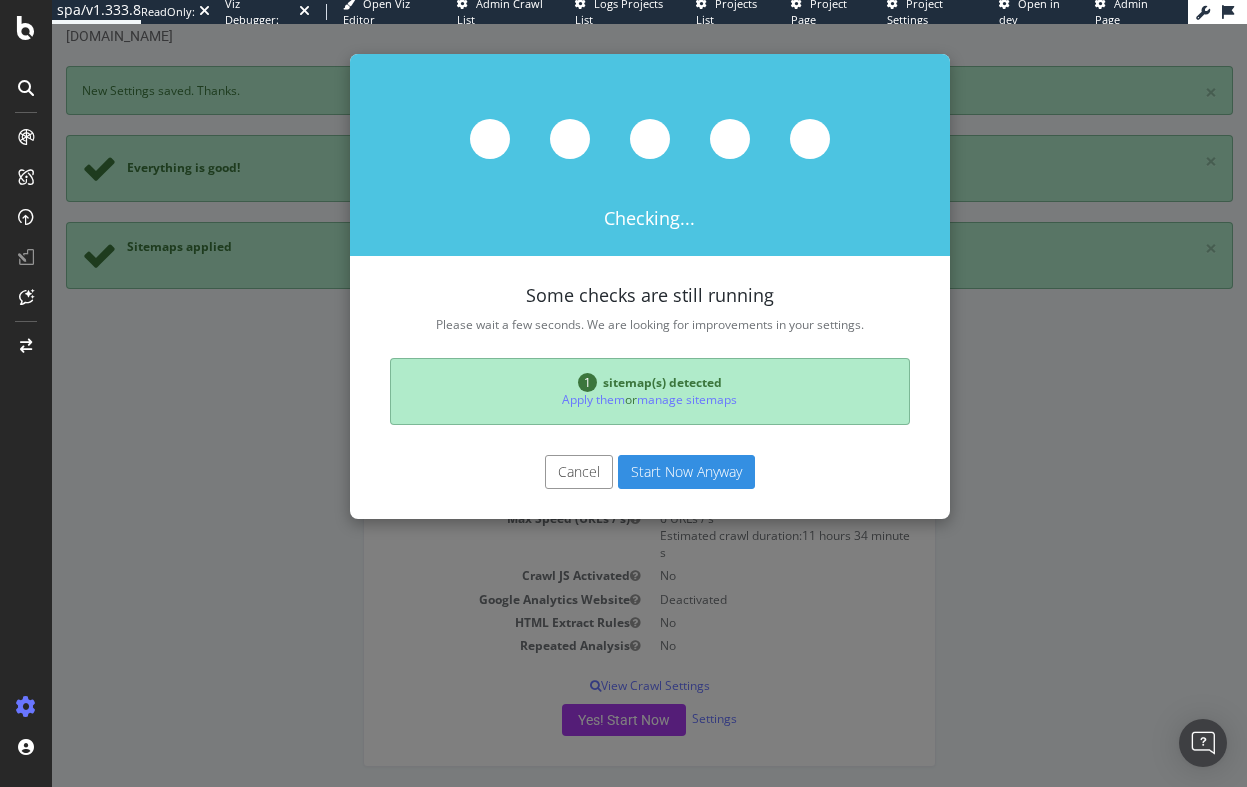 drag, startPoint x: 203, startPoint y: 480, endPoint x: 139, endPoint y: 393, distance: 108.00463 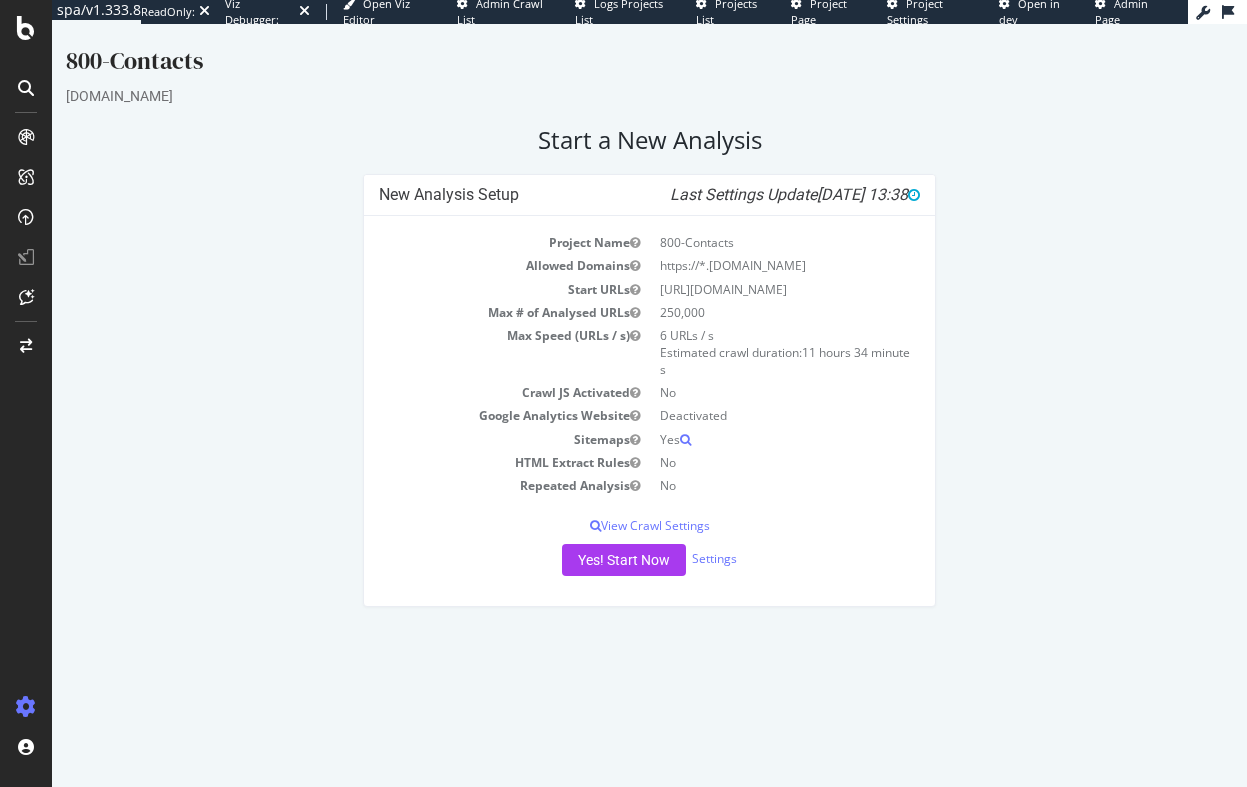 scroll, scrollTop: 0, scrollLeft: 0, axis: both 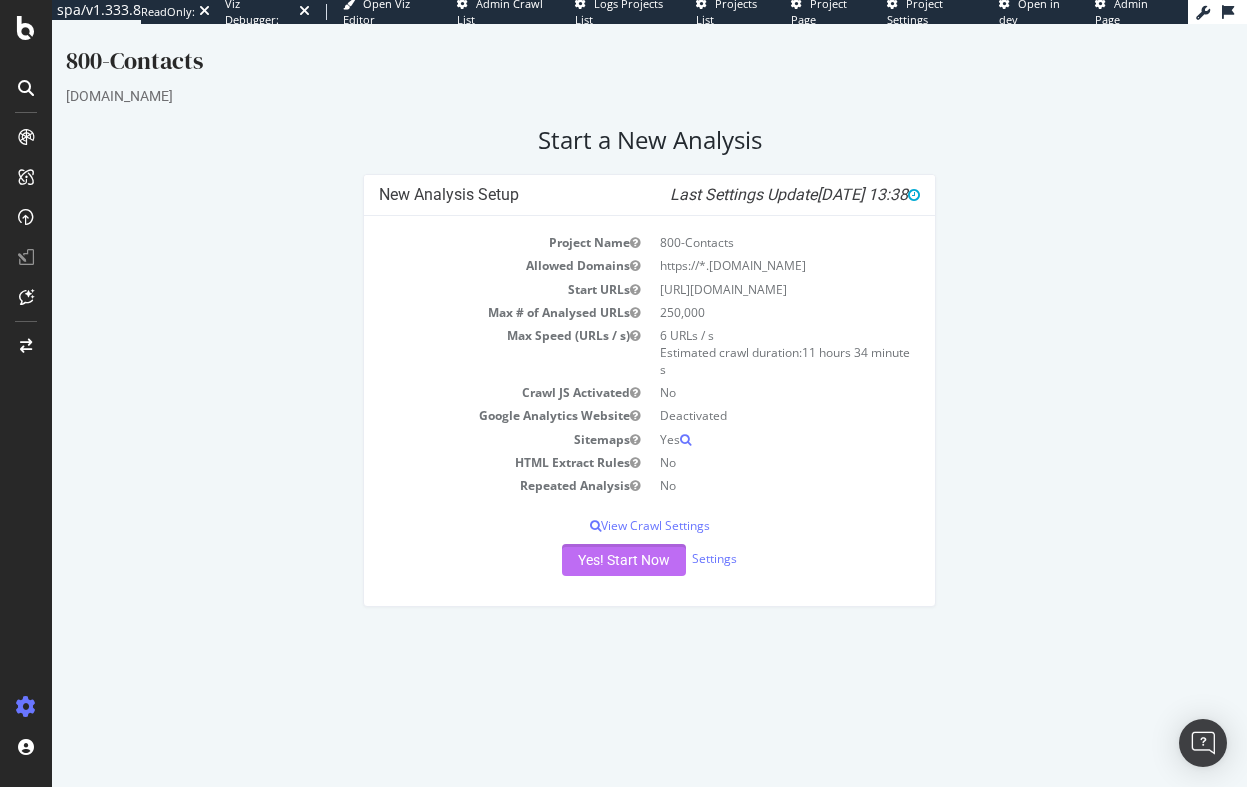 click on "Yes! Start Now" at bounding box center [624, 560] 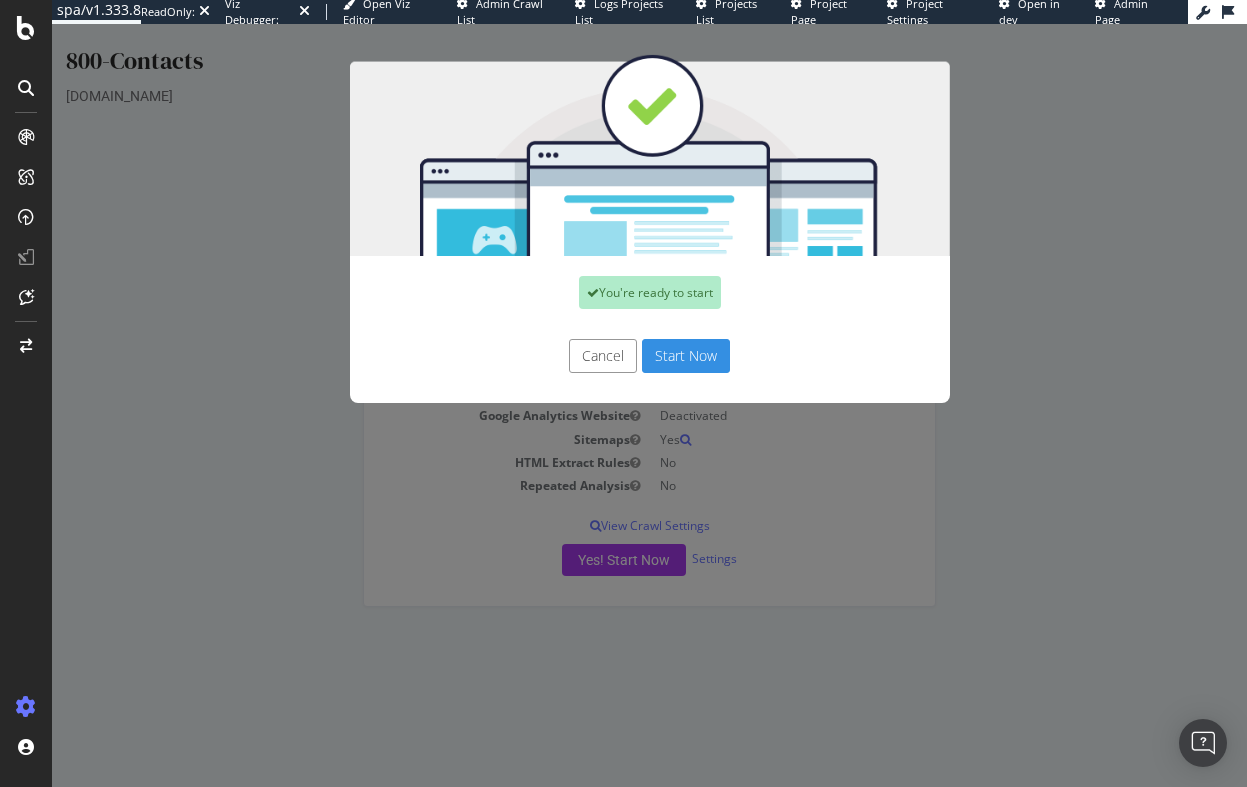 click on "Start Now" at bounding box center (686, 356) 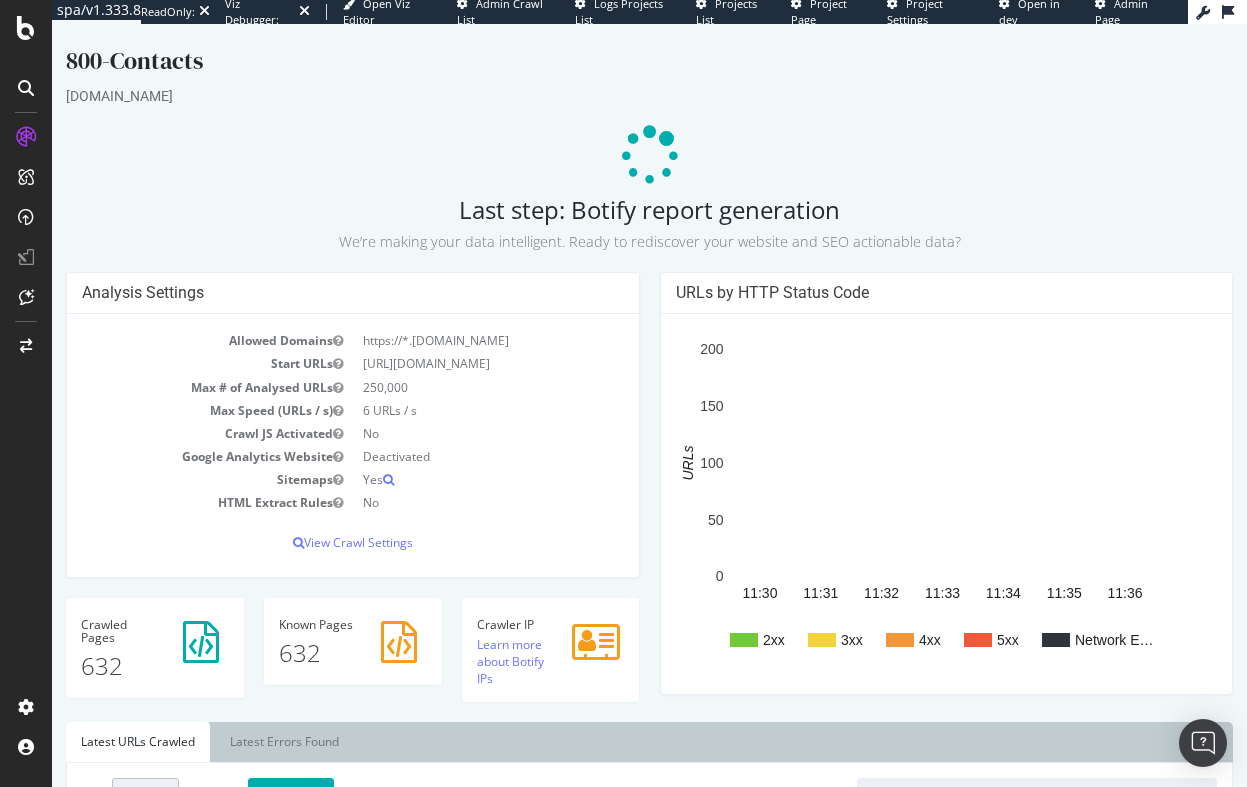 scroll, scrollTop: 0, scrollLeft: 0, axis: both 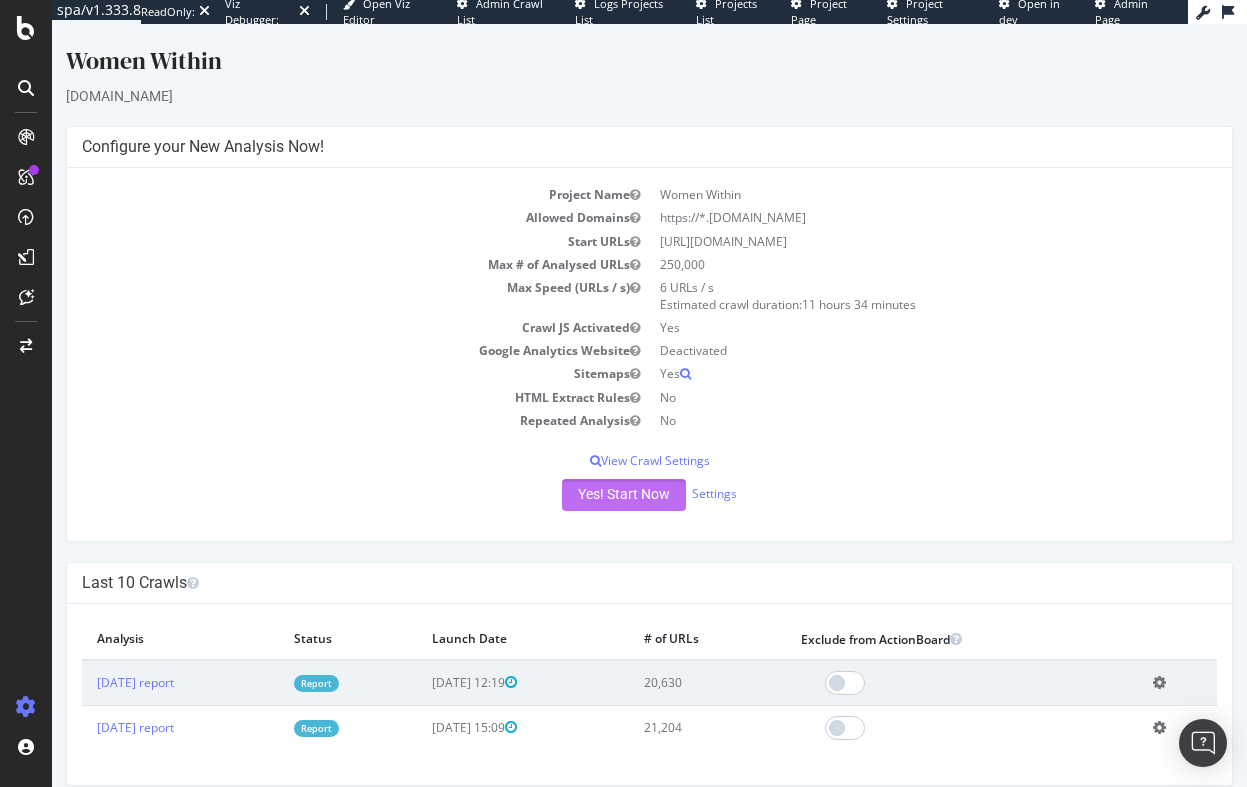 click on "Yes! Start Now" at bounding box center (624, 495) 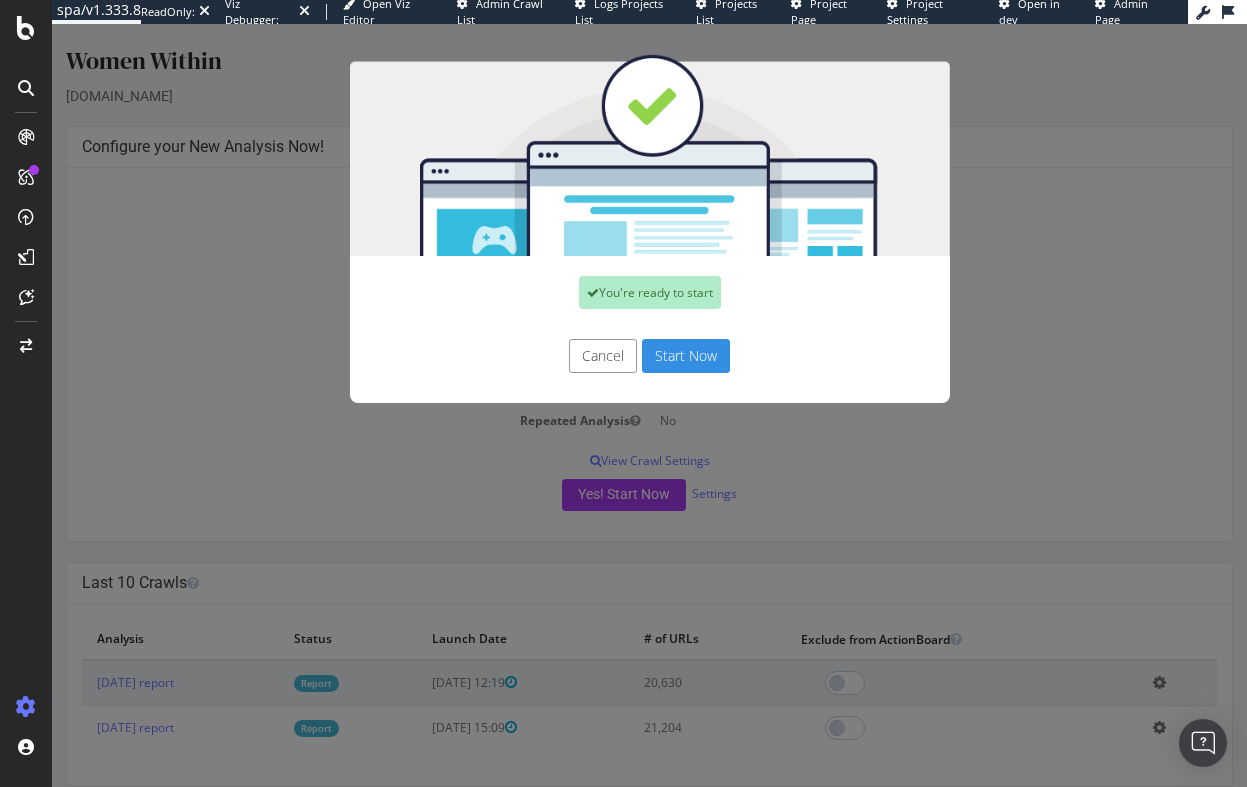 click on "Start Now" at bounding box center [686, 356] 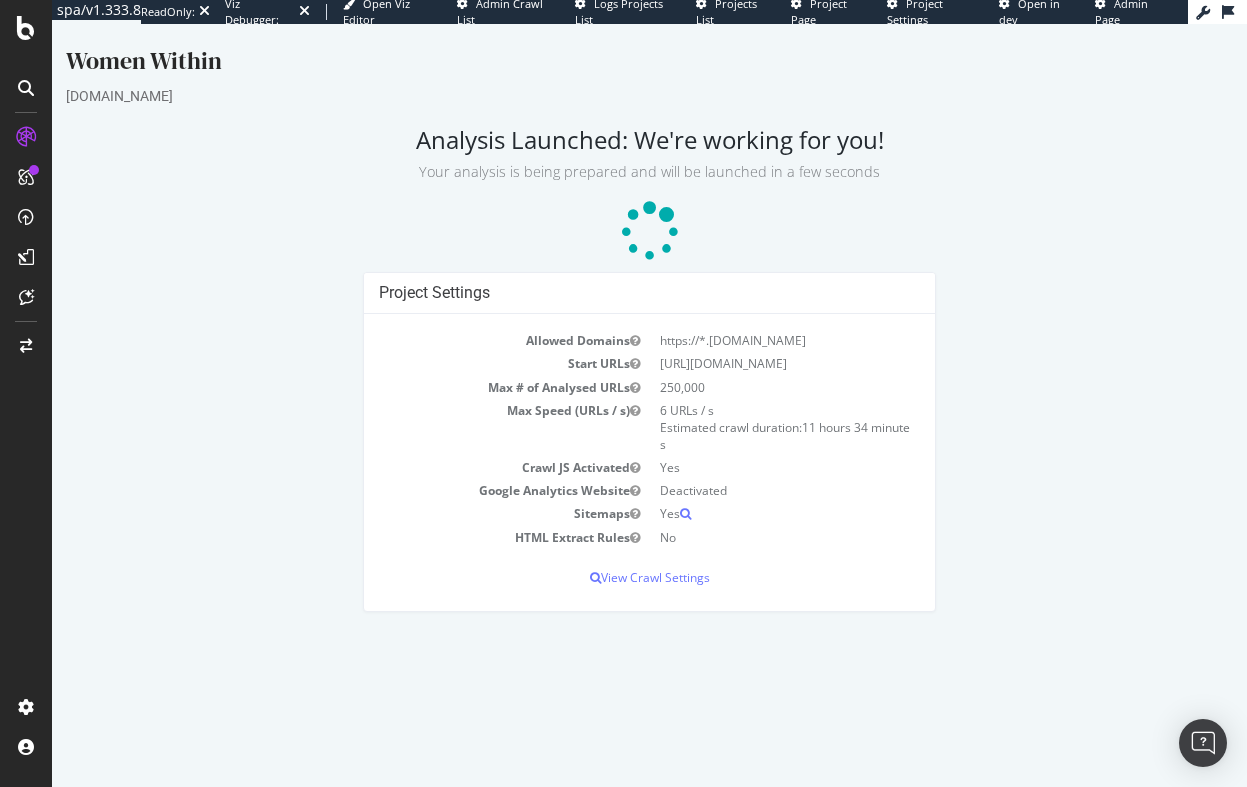 scroll, scrollTop: 0, scrollLeft: 0, axis: both 